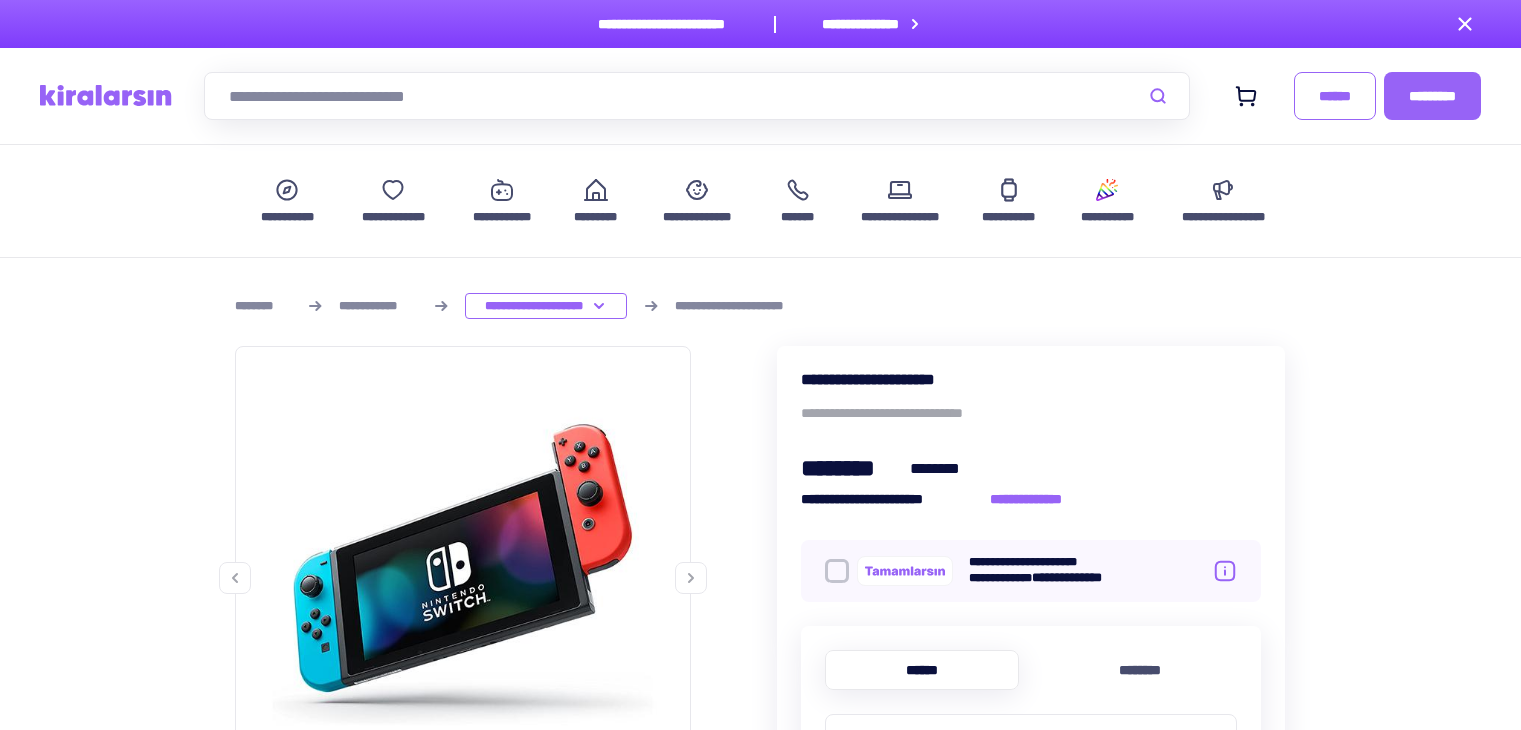 scroll, scrollTop: 0, scrollLeft: 0, axis: both 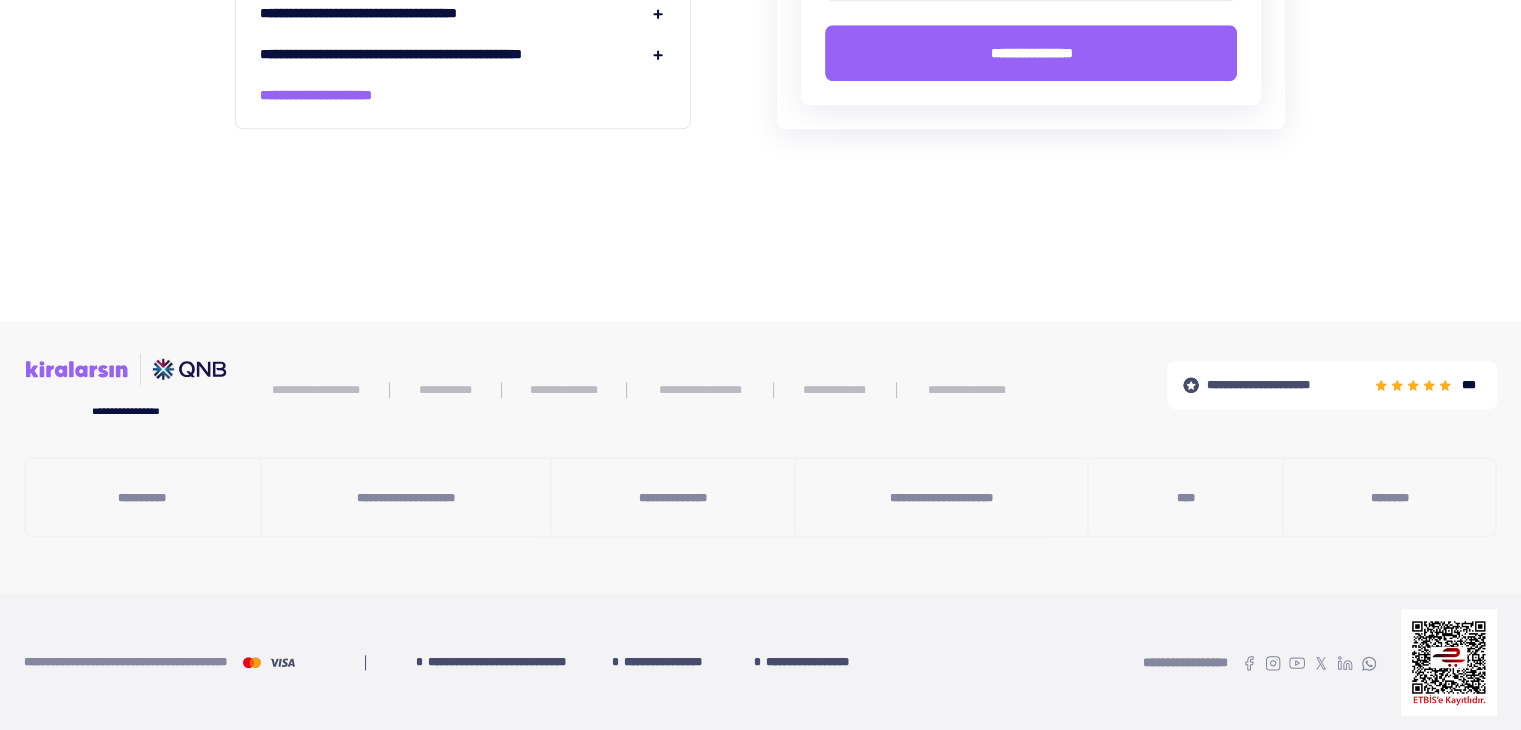 click on "**********" at bounding box center [941, 498] 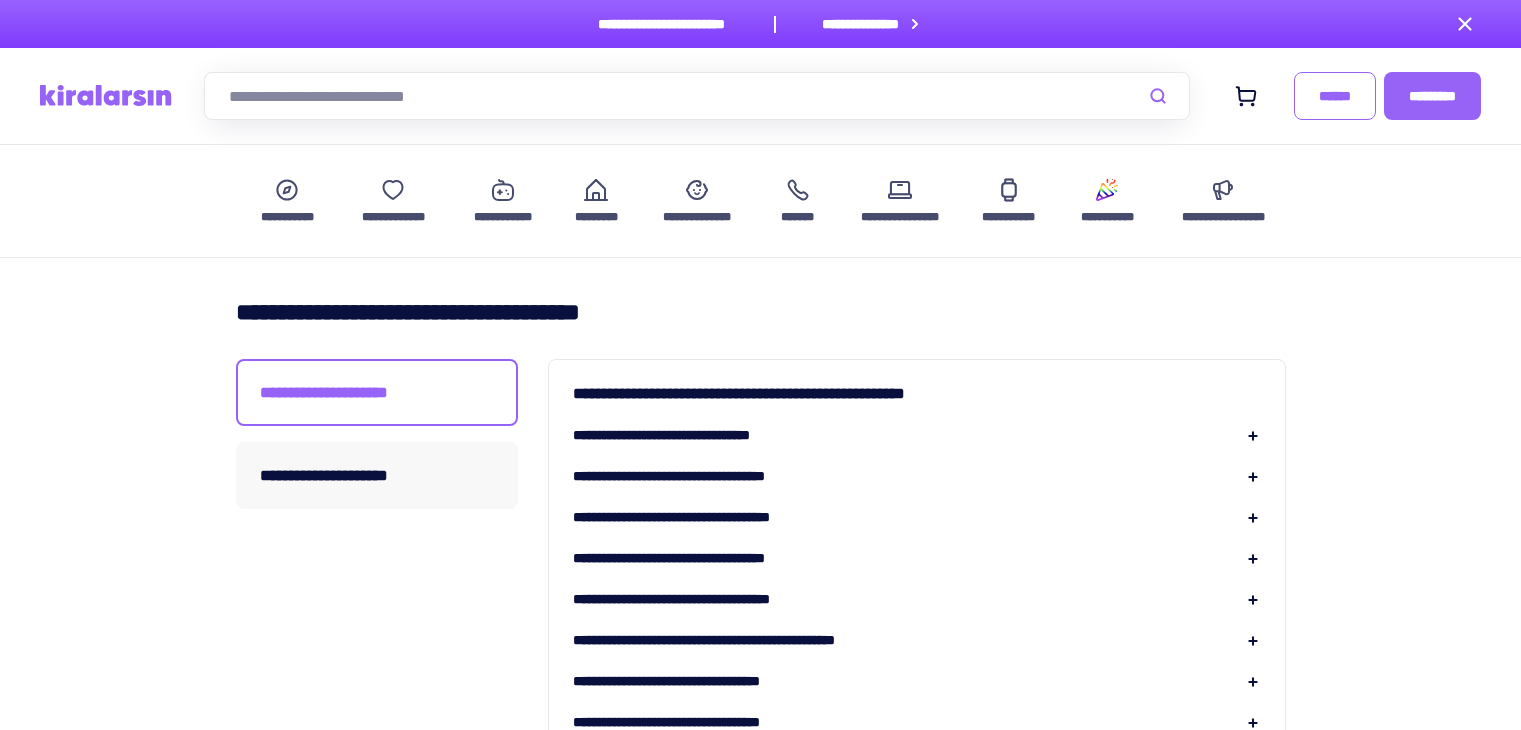 scroll, scrollTop: 0, scrollLeft: 0, axis: both 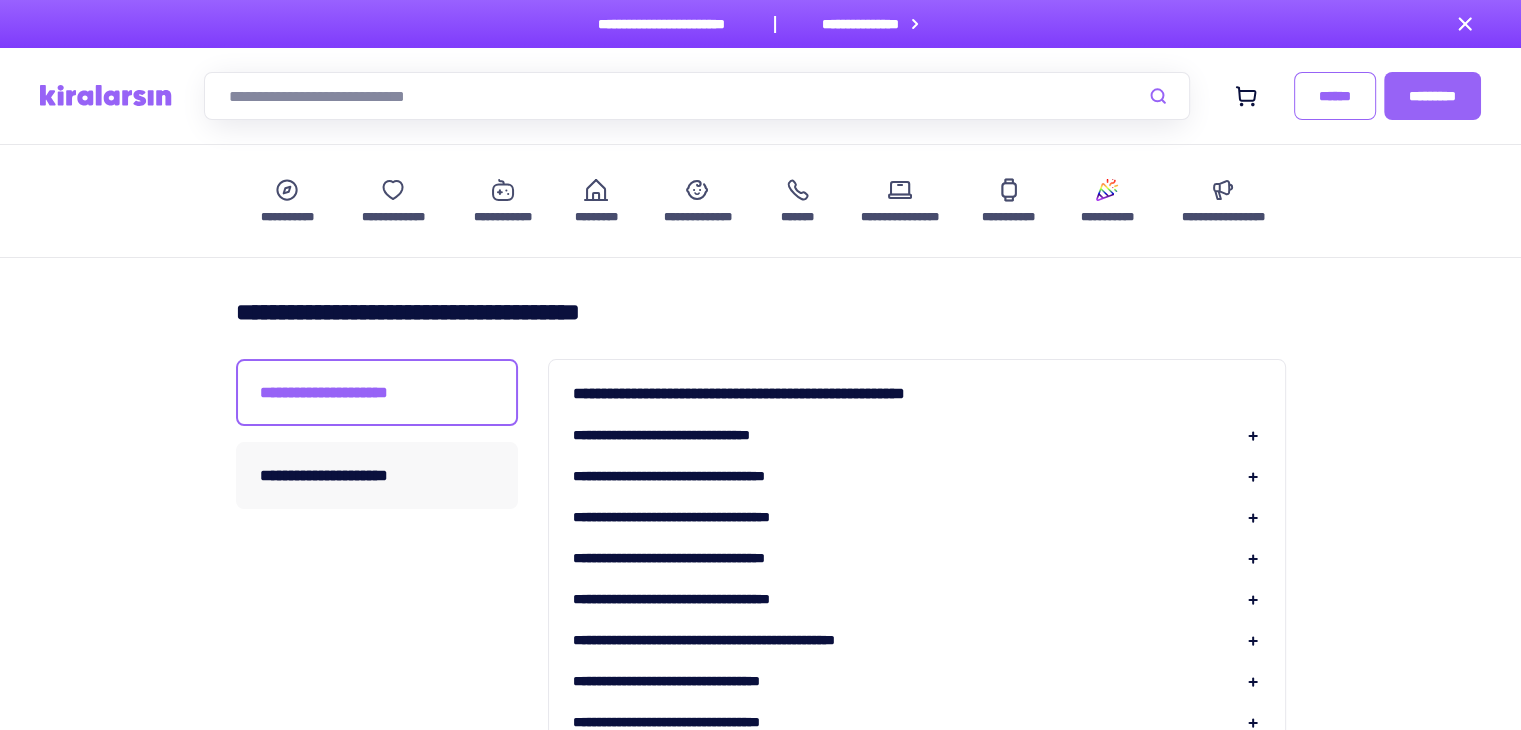 click on "**********" at bounding box center (917, 435) 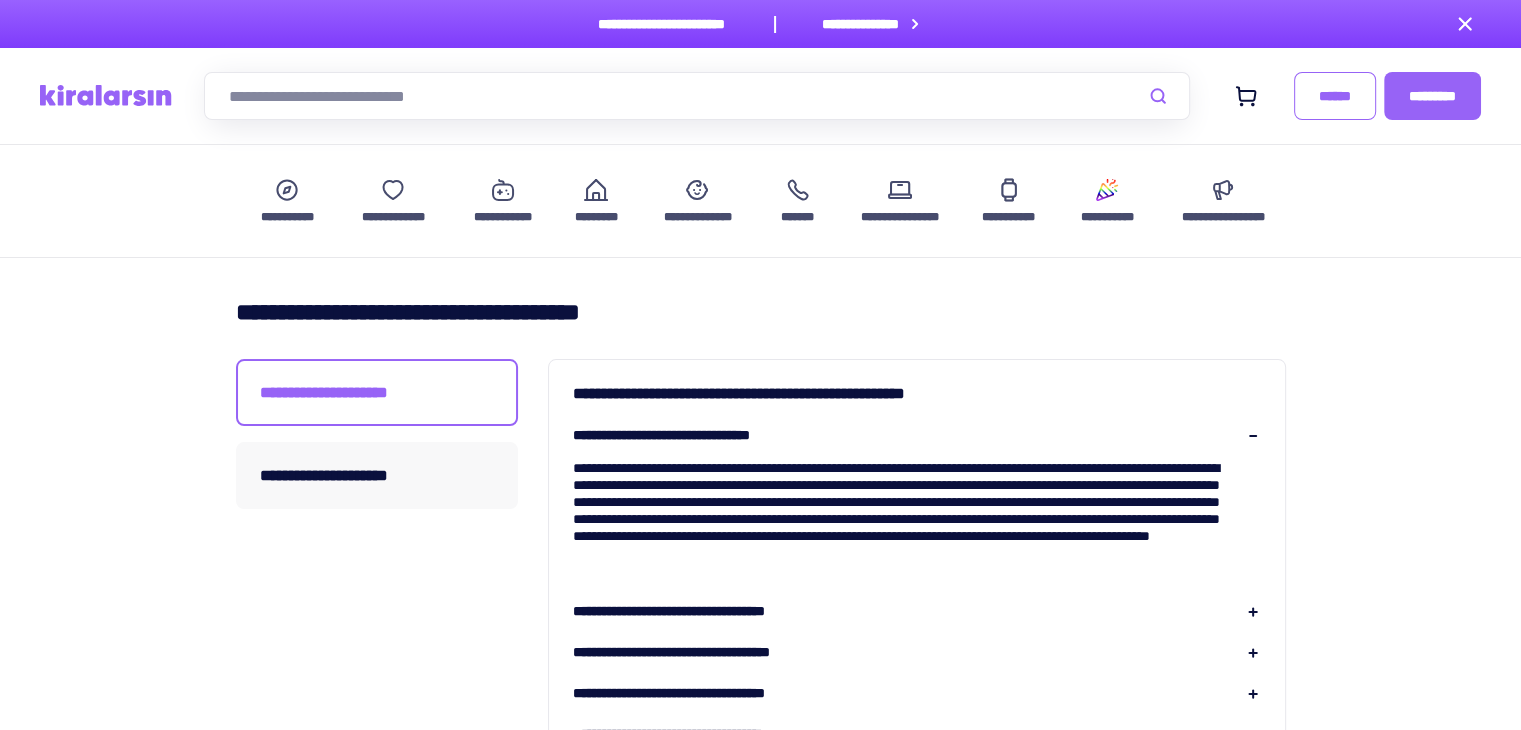 scroll, scrollTop: 100, scrollLeft: 0, axis: vertical 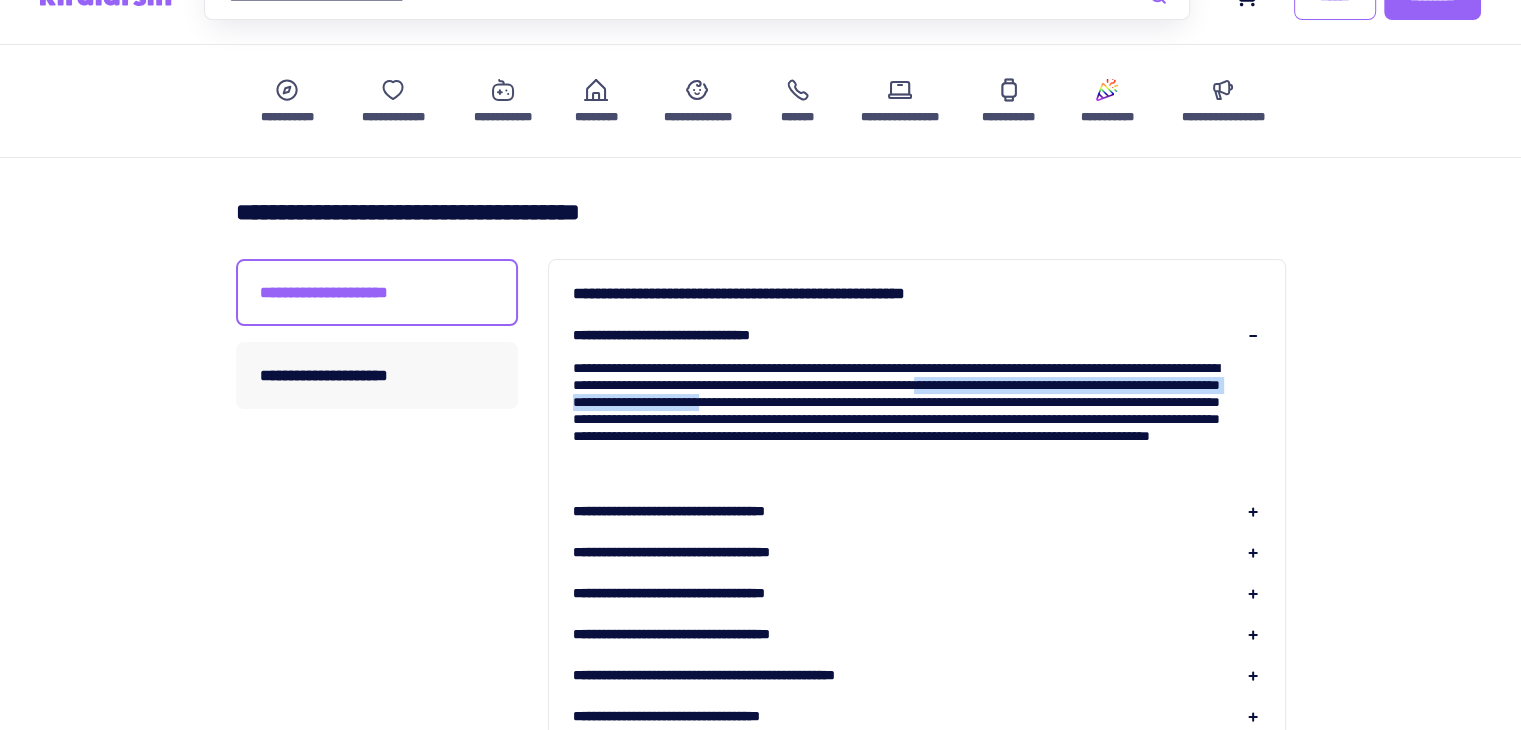 drag, startPoint x: 631, startPoint y: 404, endPoint x: 1177, endPoint y: 409, distance: 546.0229 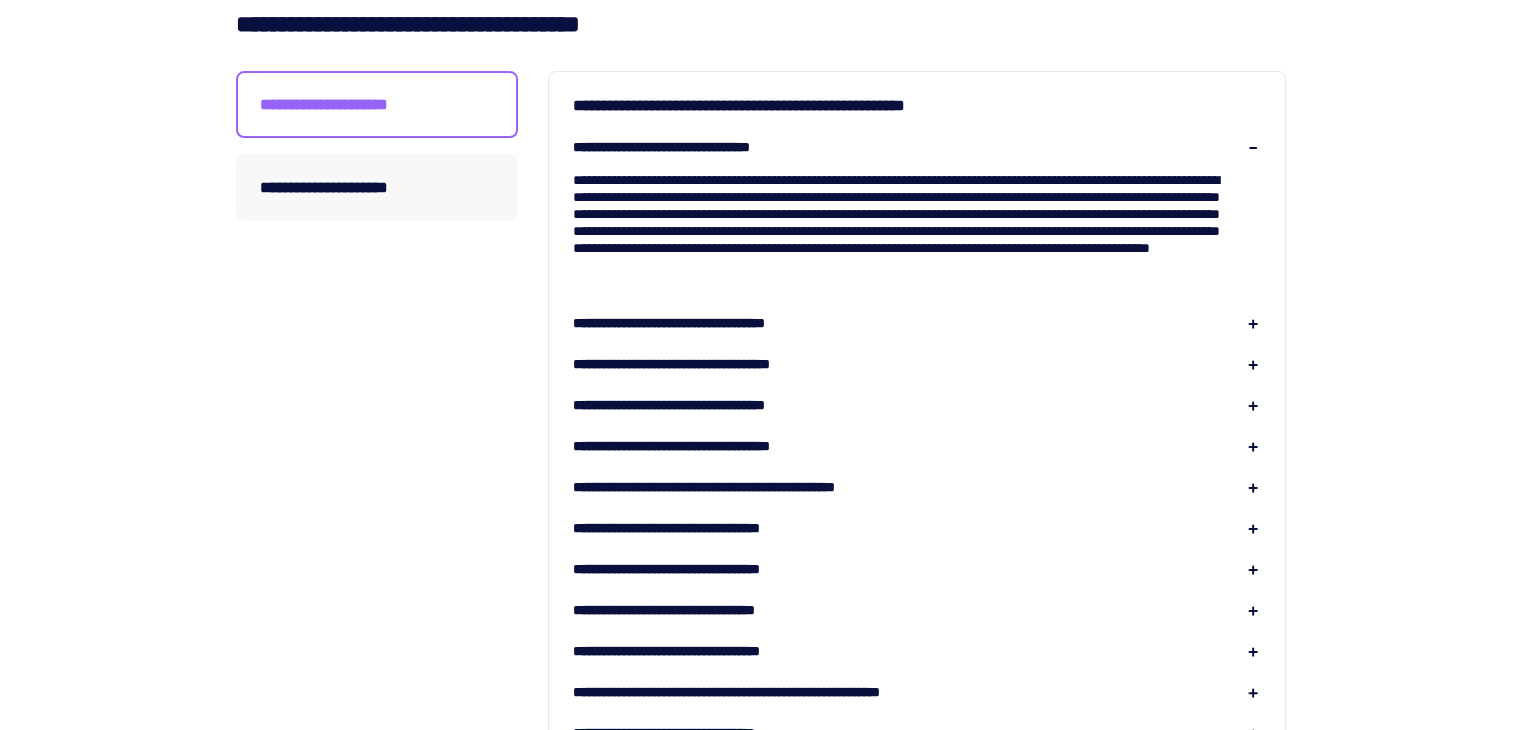 scroll, scrollTop: 300, scrollLeft: 0, axis: vertical 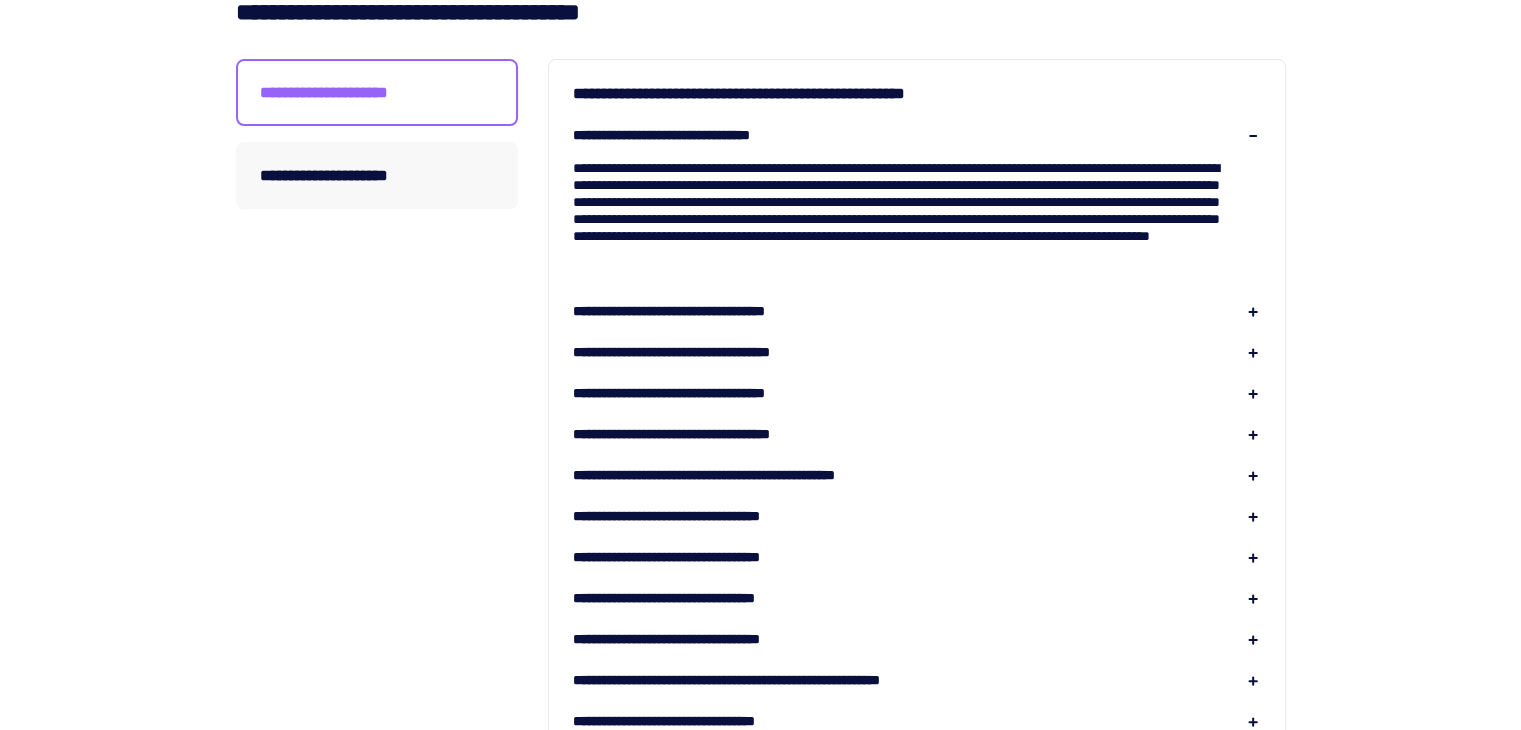 click on "**********" at bounding box center (702, 434) 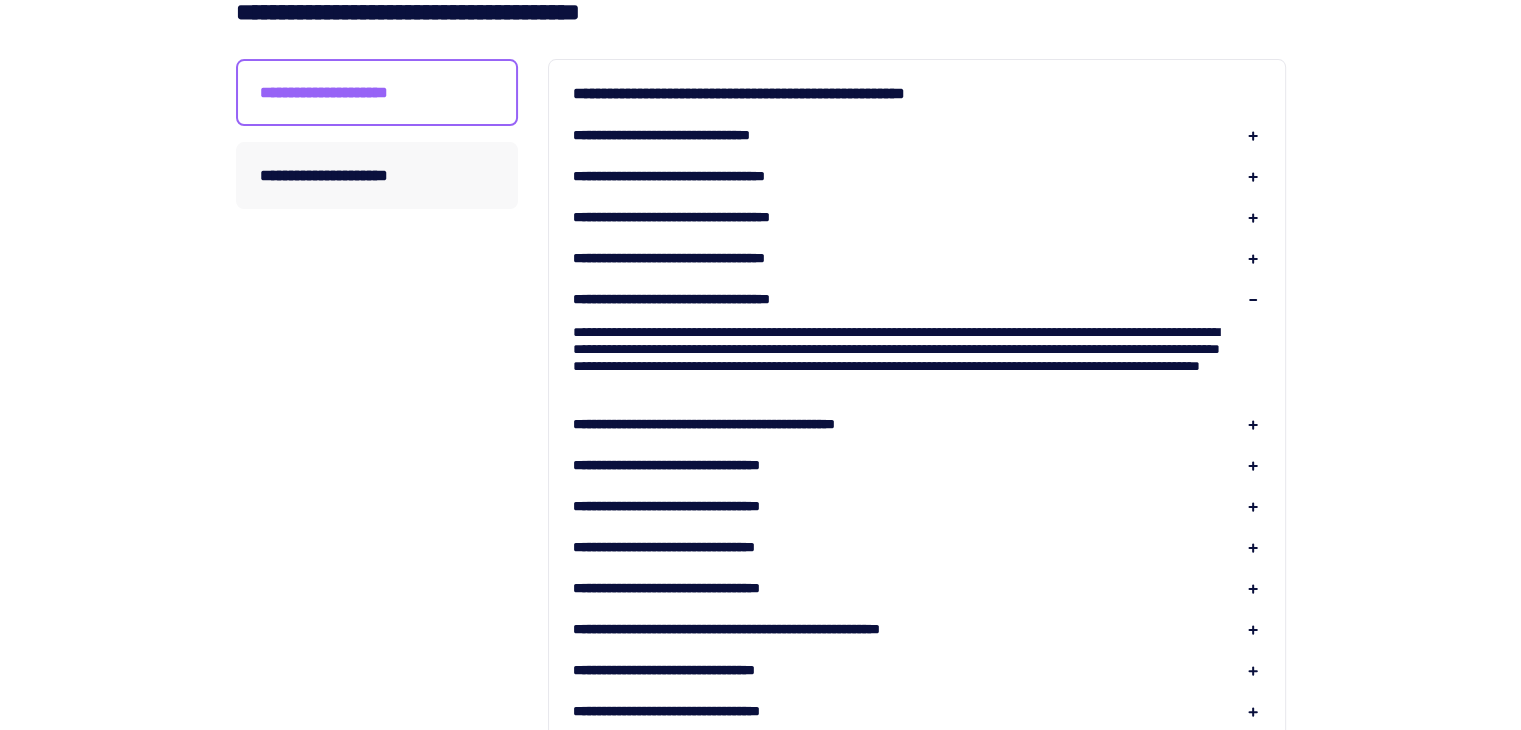 click on "**********" at bounding box center [917, 915] 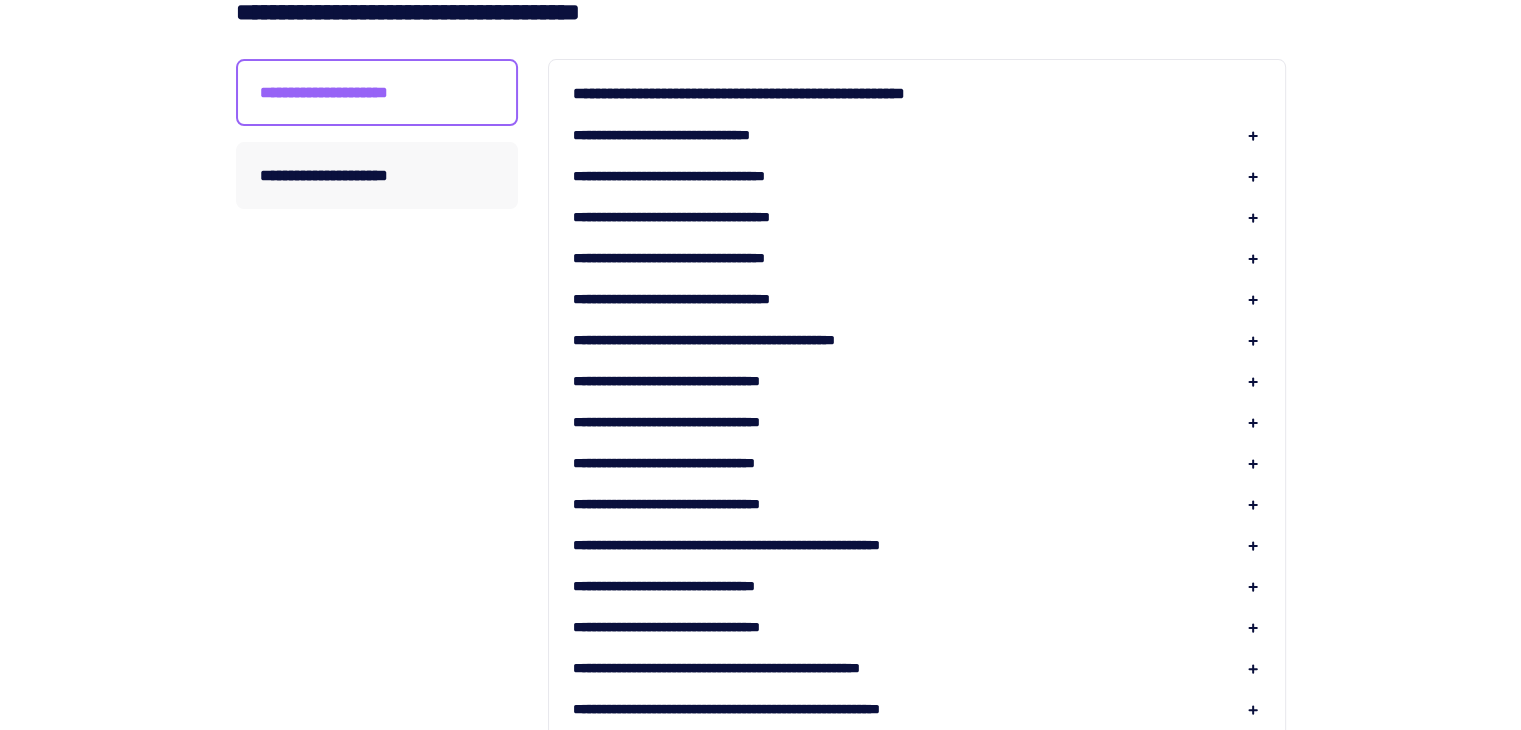 click on "**********" at bounding box center (705, 422) 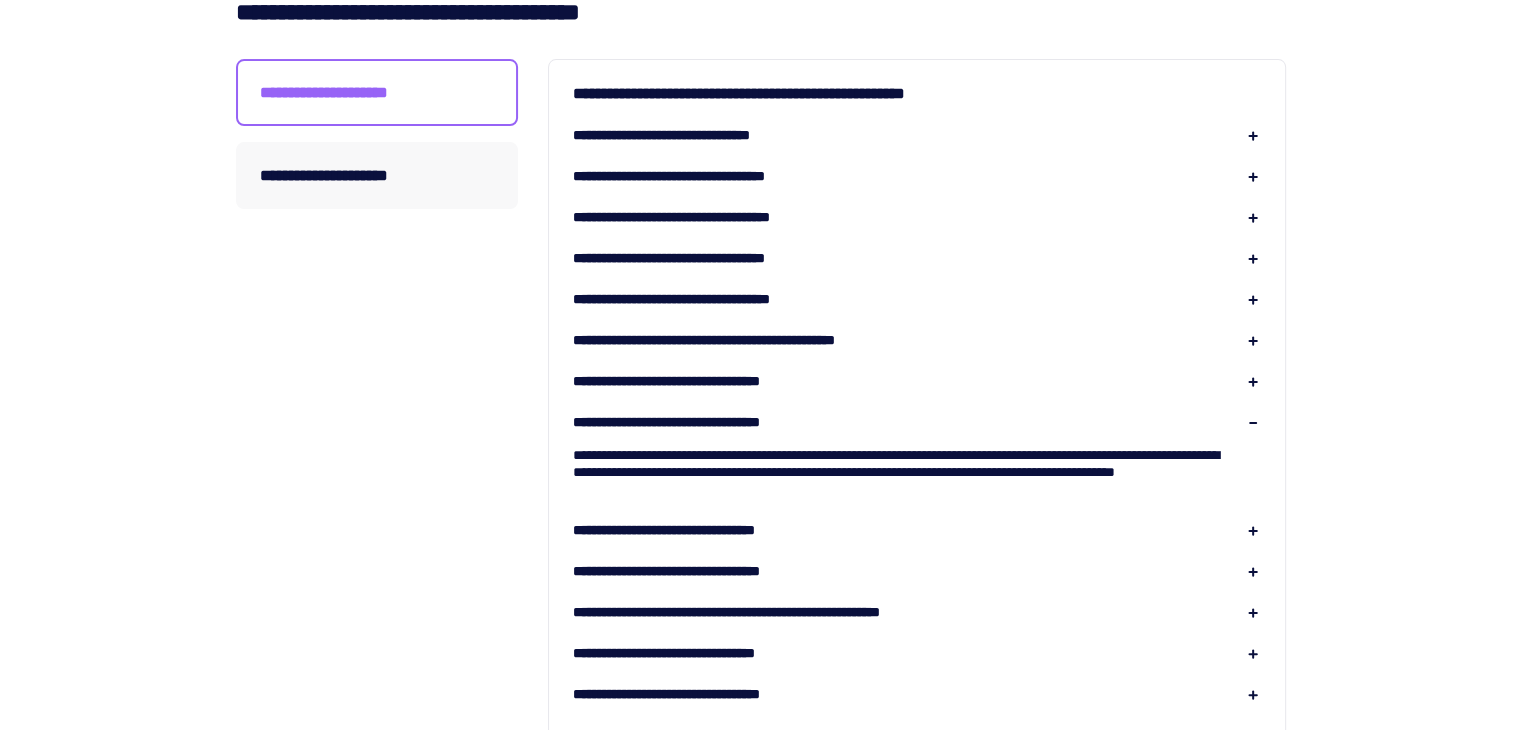 click on "**********" at bounding box center (705, 422) 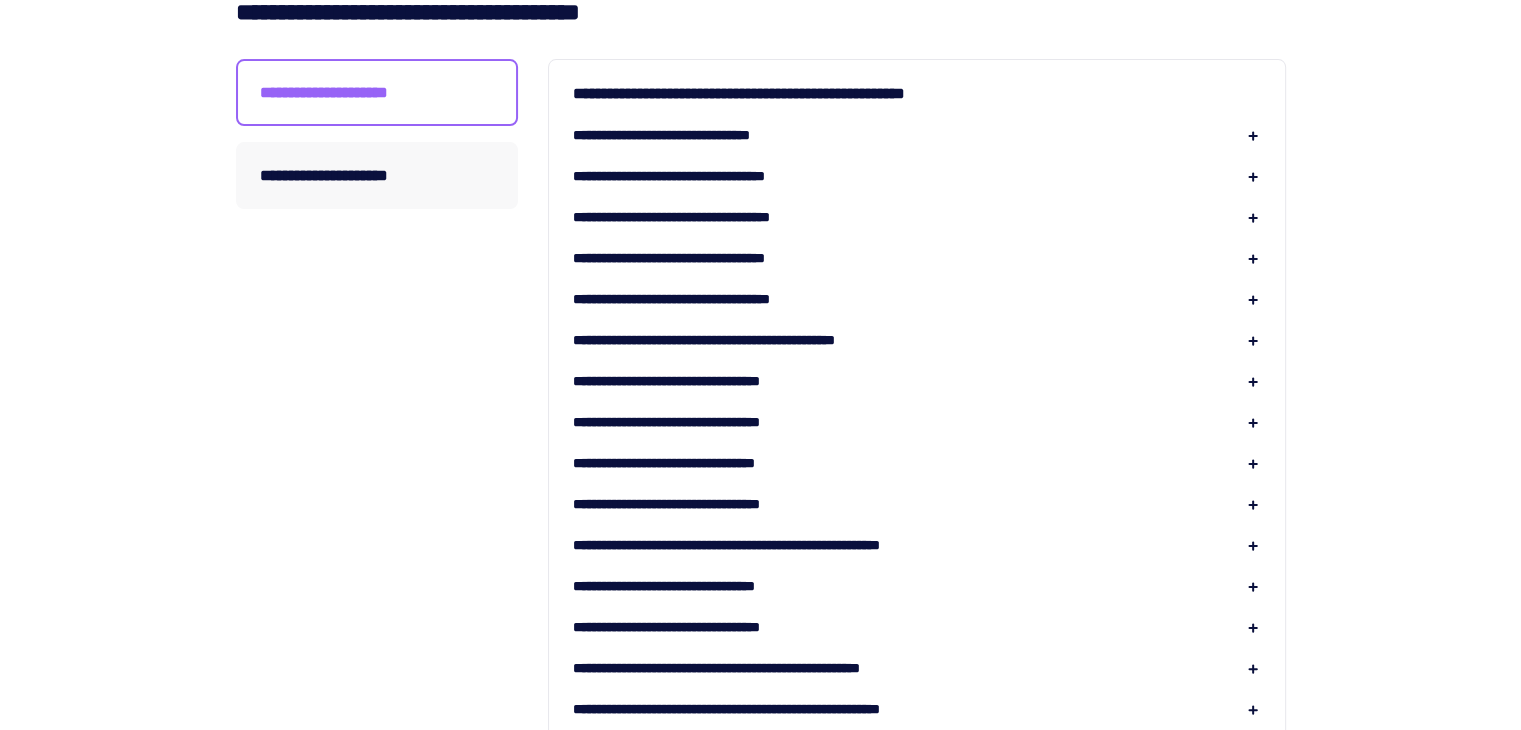 click on "**********" at bounding box center [699, 463] 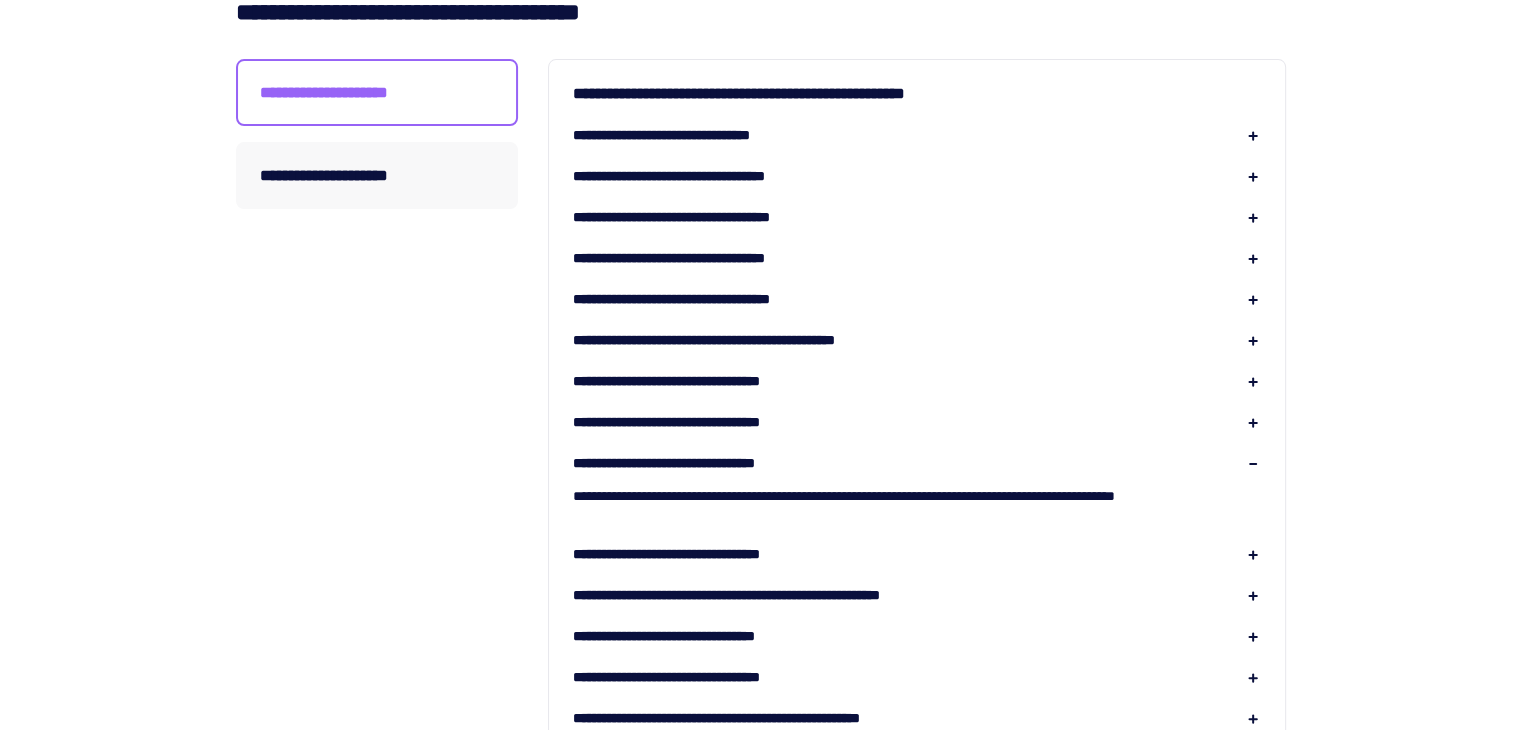 click on "**********" at bounding box center (699, 463) 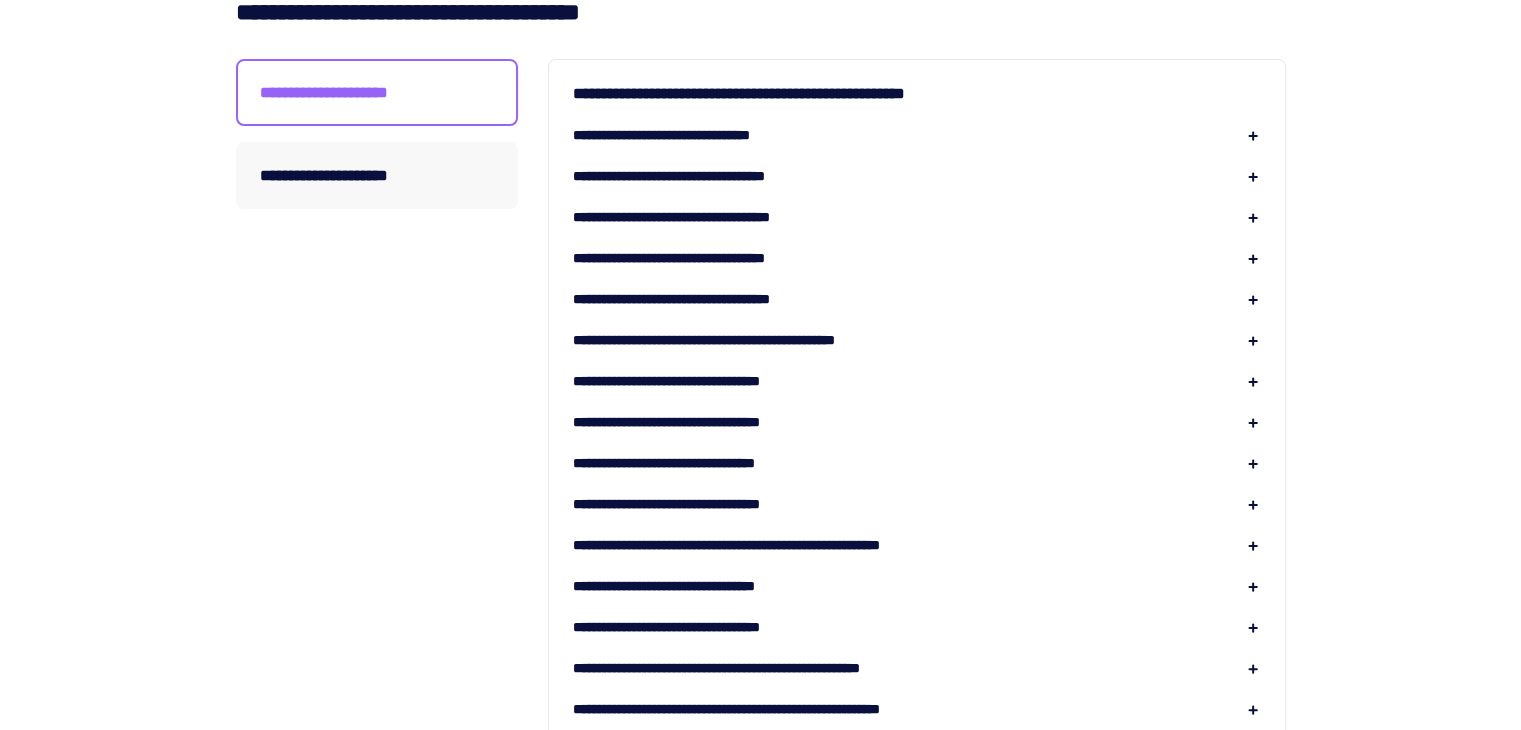 click on "**********" at bounding box center [917, 873] 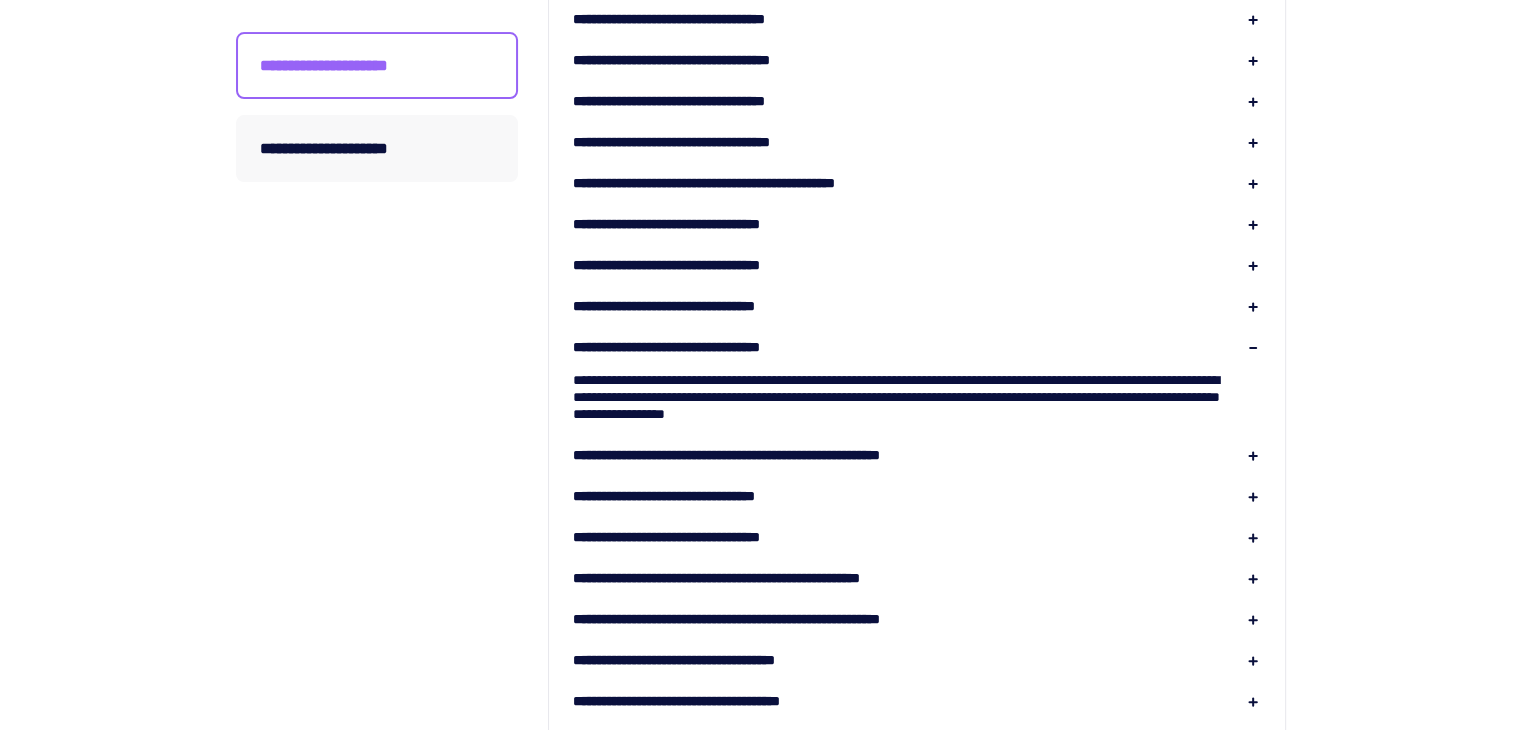 scroll, scrollTop: 700, scrollLeft: 0, axis: vertical 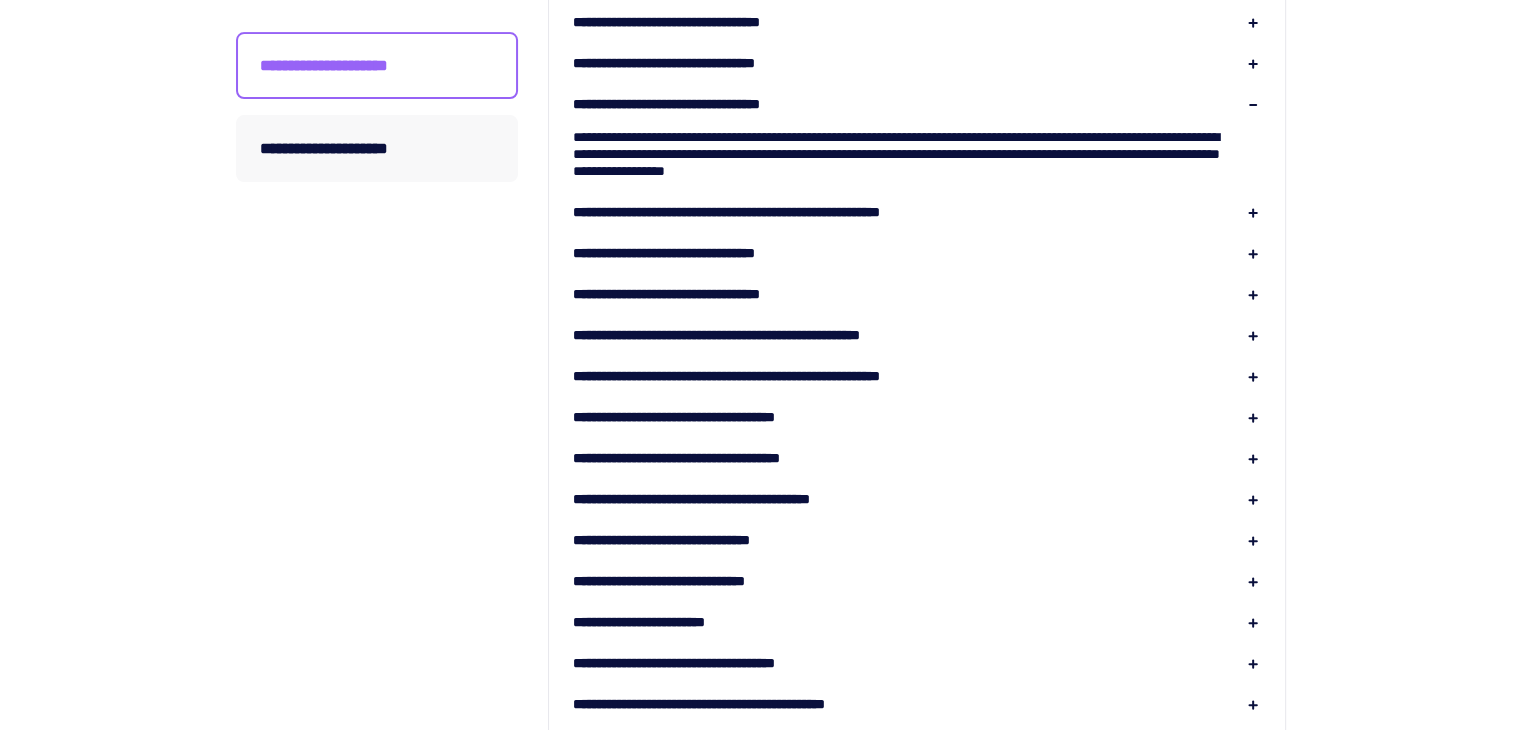 click on "**********" at bounding box center (709, 417) 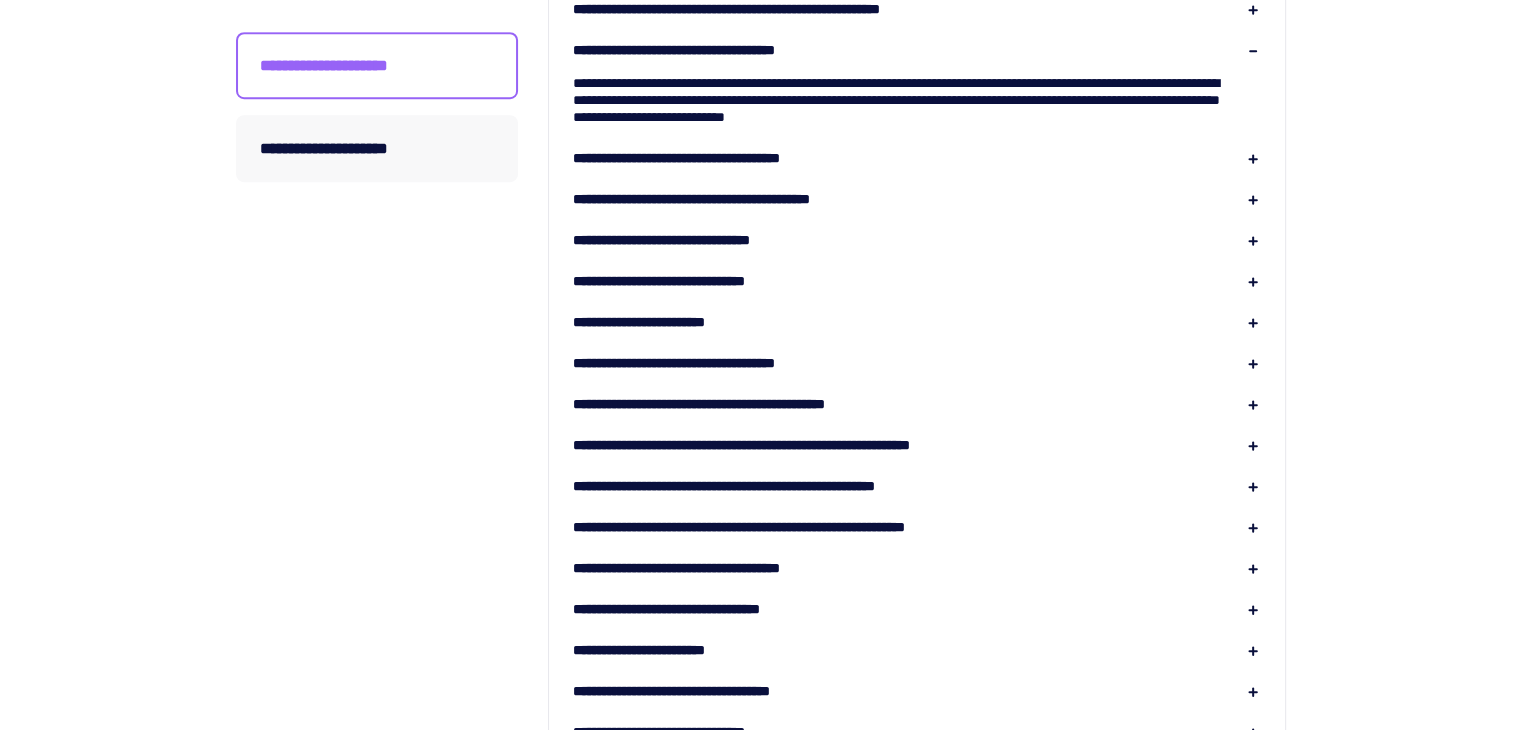 scroll, scrollTop: 1100, scrollLeft: 0, axis: vertical 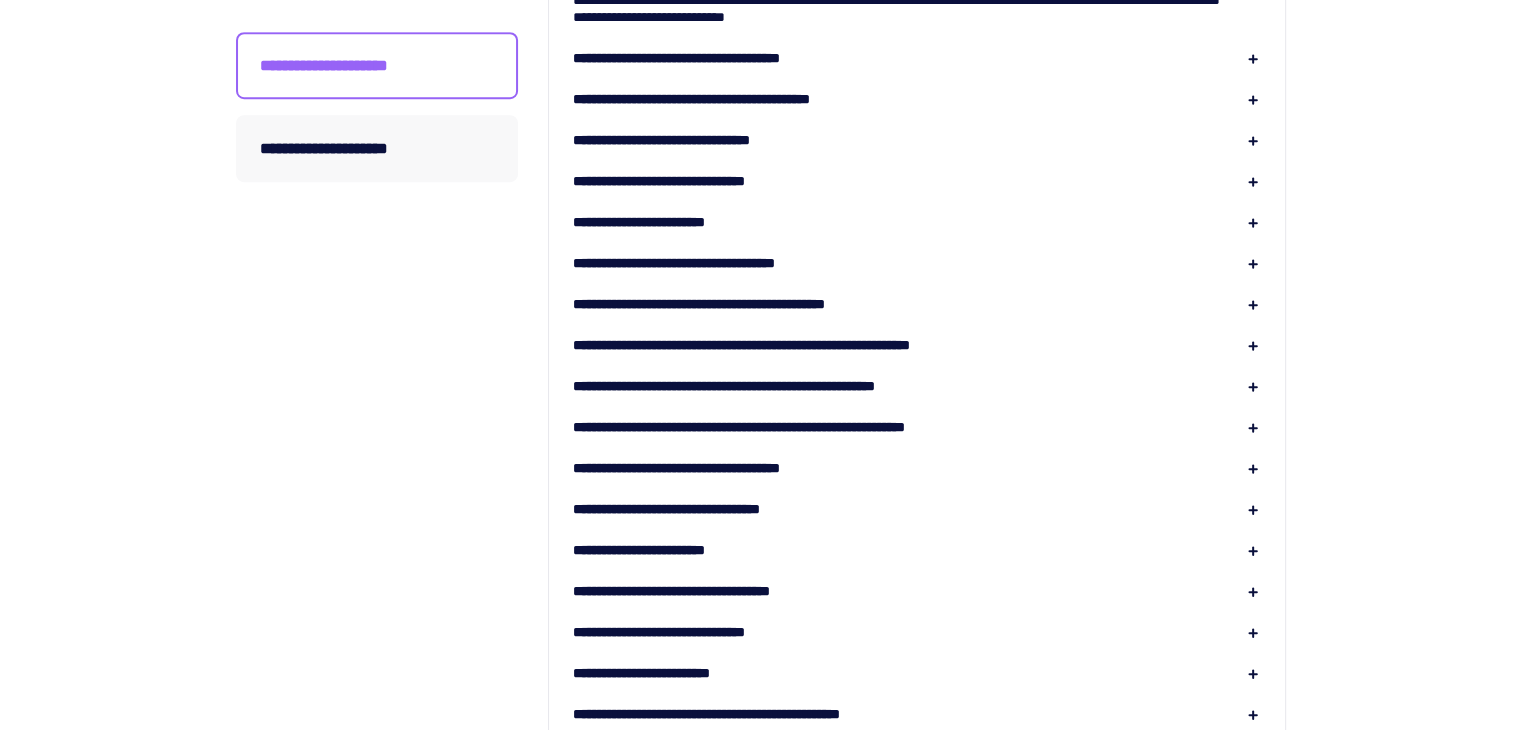 click on "**********" at bounding box center (711, 468) 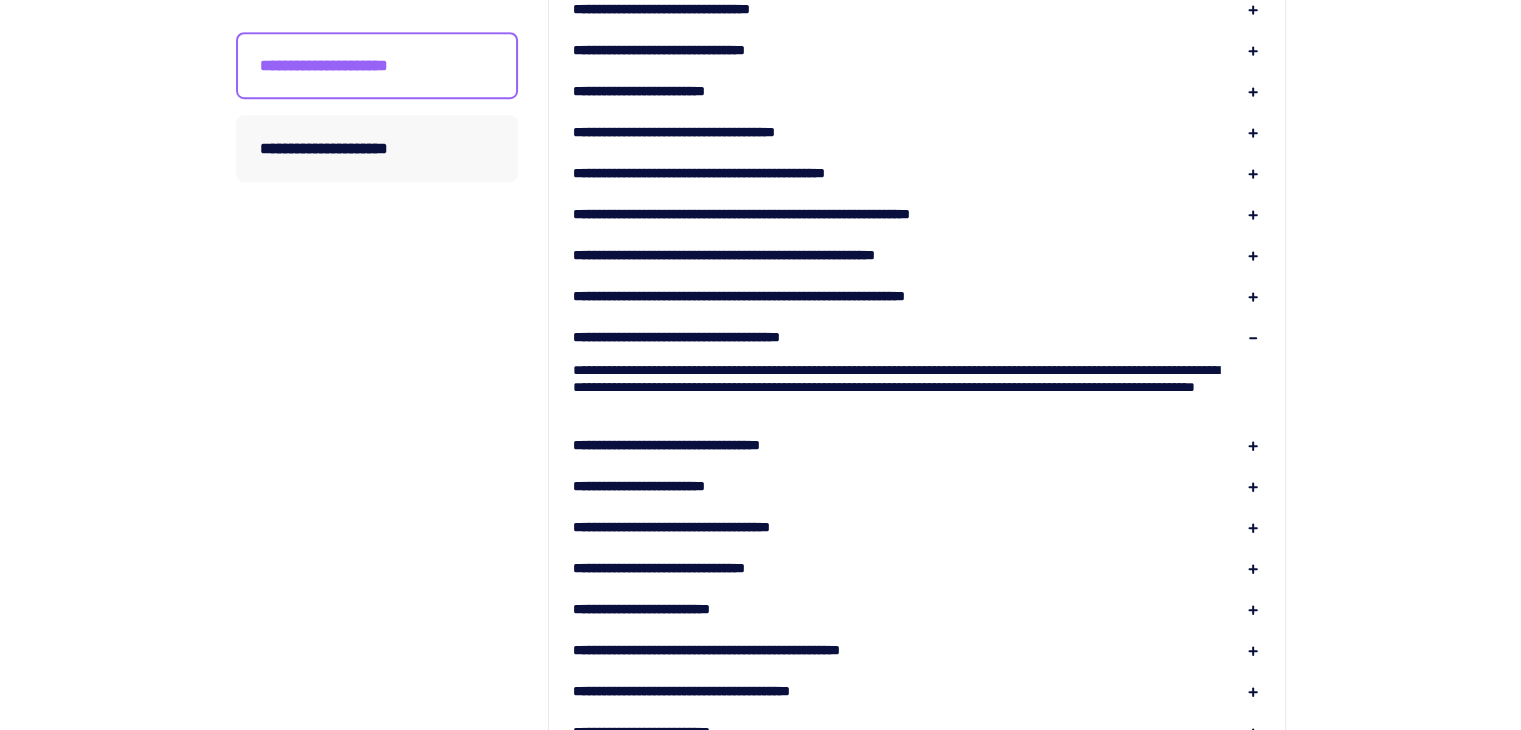 scroll, scrollTop: 1200, scrollLeft: 0, axis: vertical 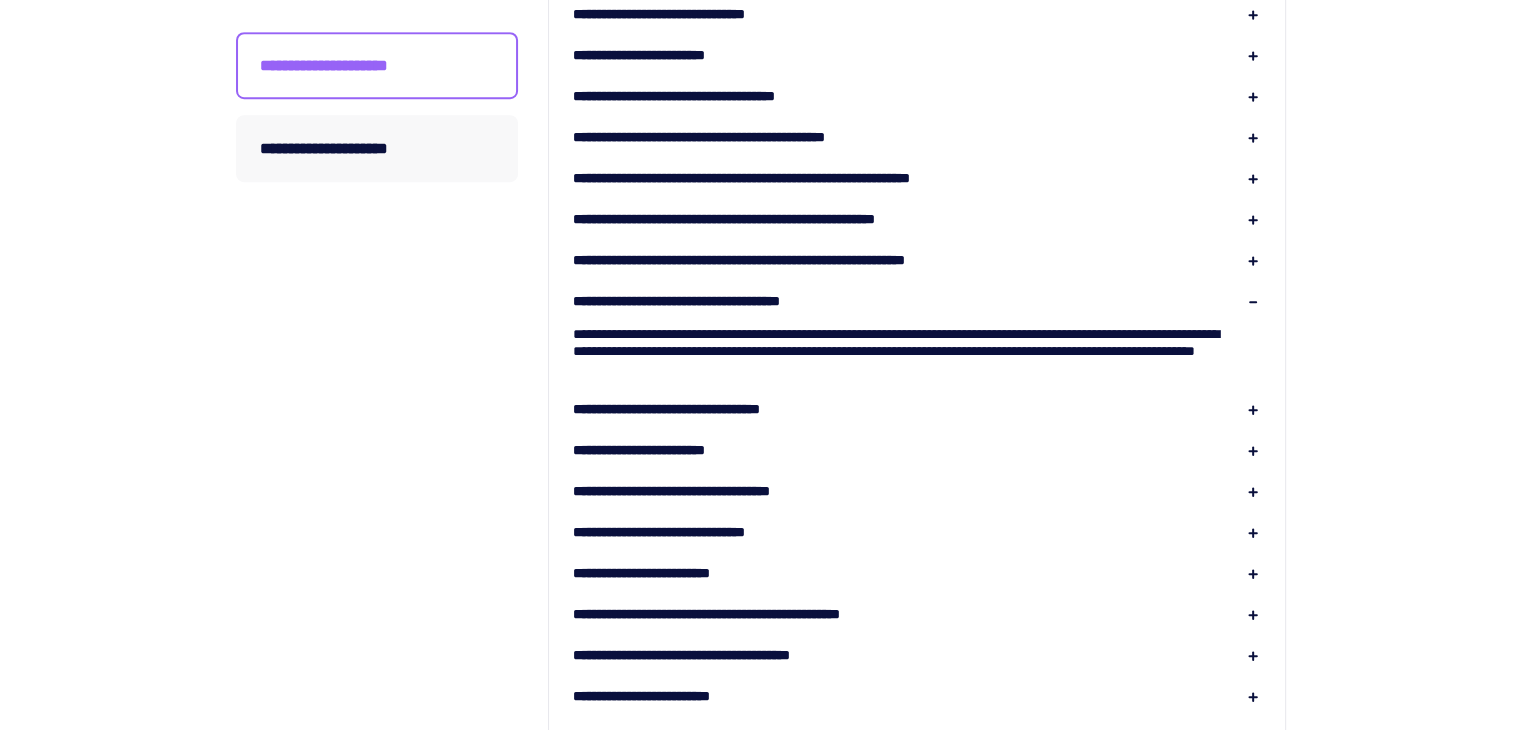 click on "**********" at bounding box center (664, 450) 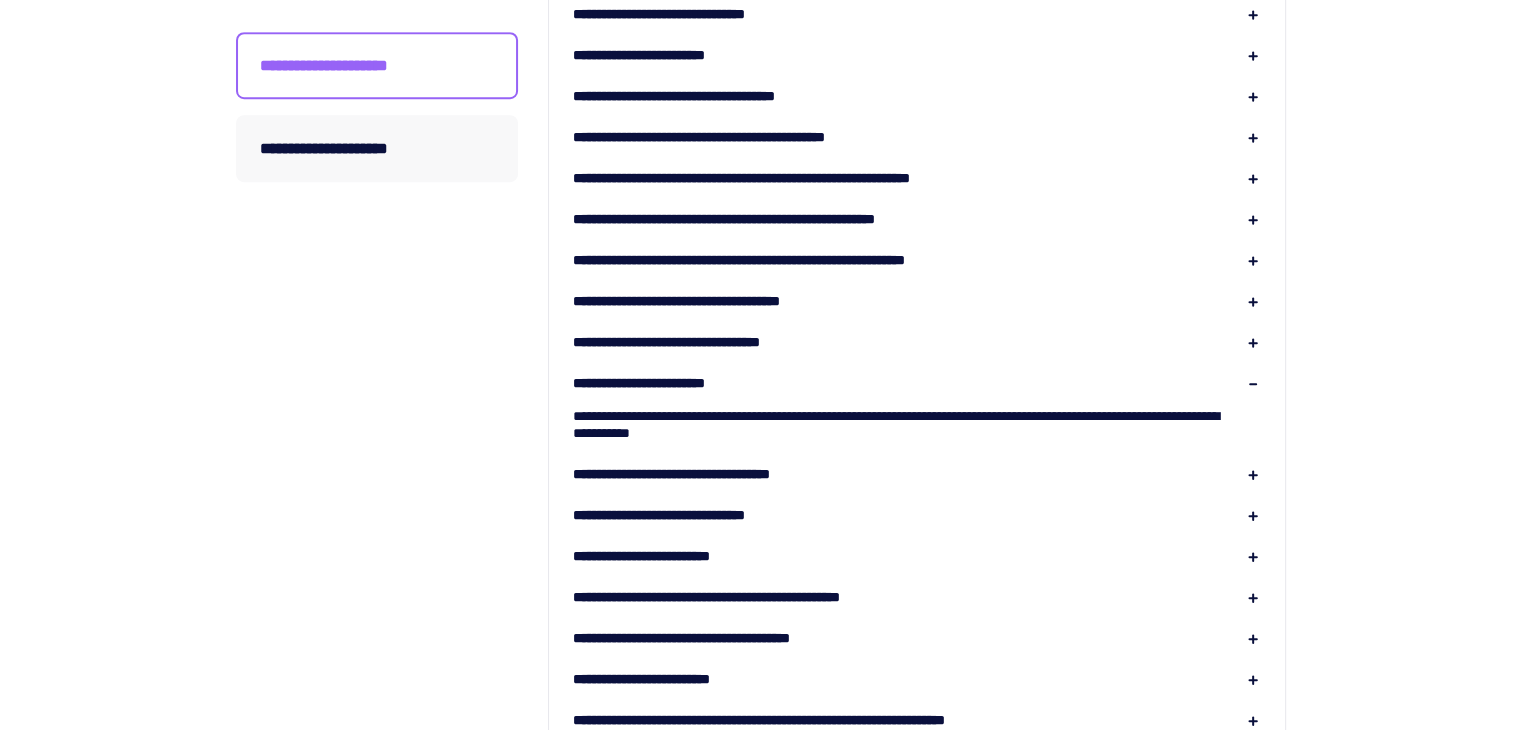 click on "**********" at bounding box center (664, 383) 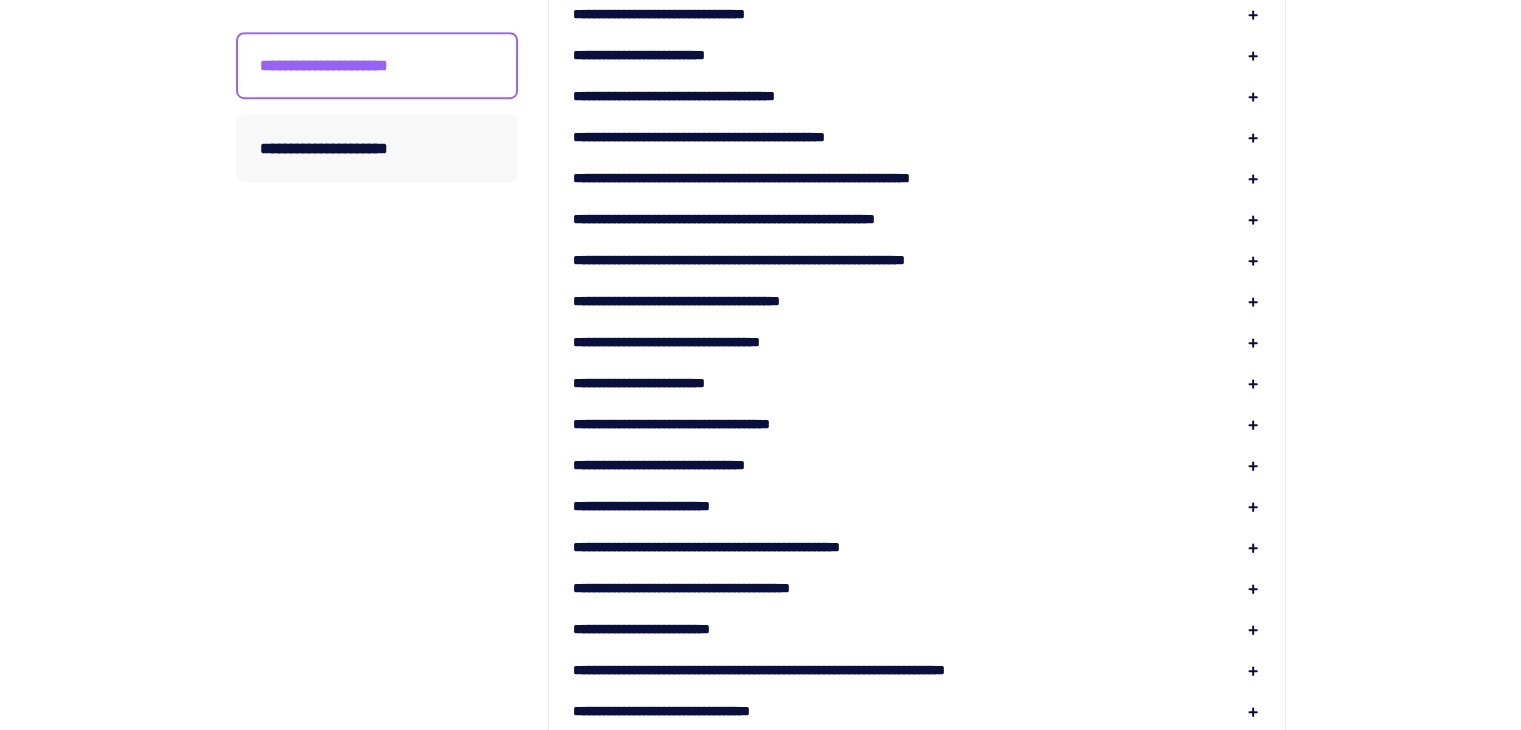 click on "**********" at bounding box center (711, 424) 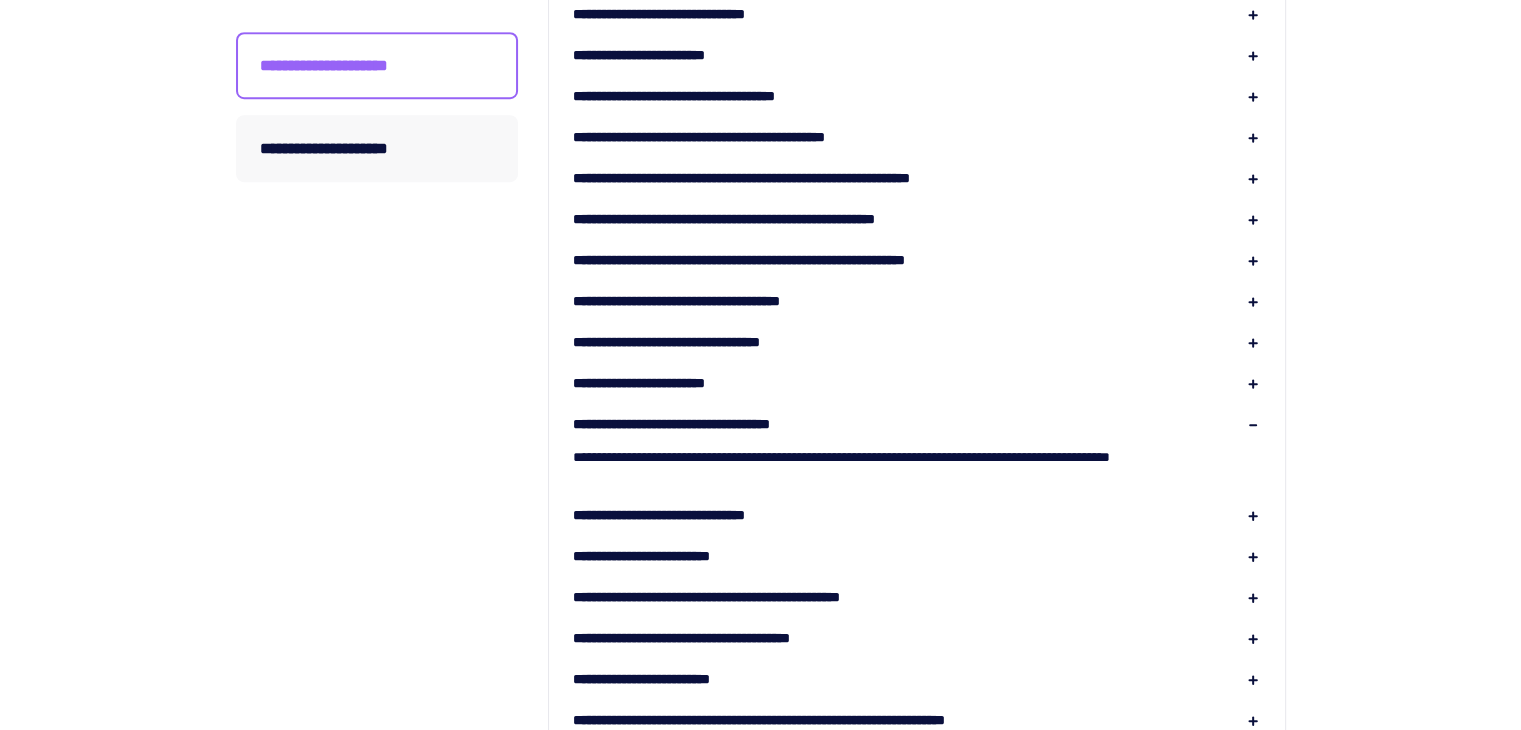 click on "**********" at bounding box center [711, 424] 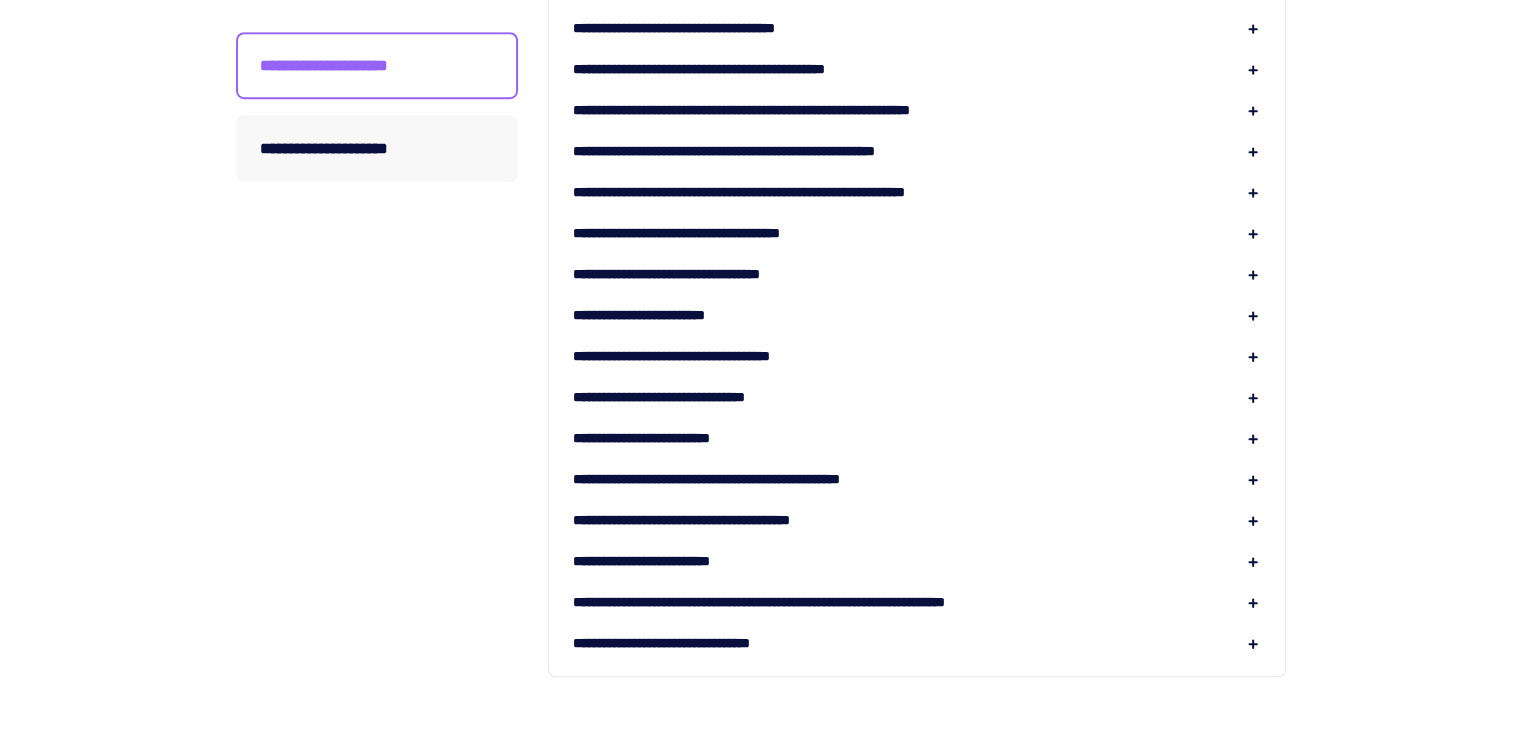 scroll, scrollTop: 1300, scrollLeft: 0, axis: vertical 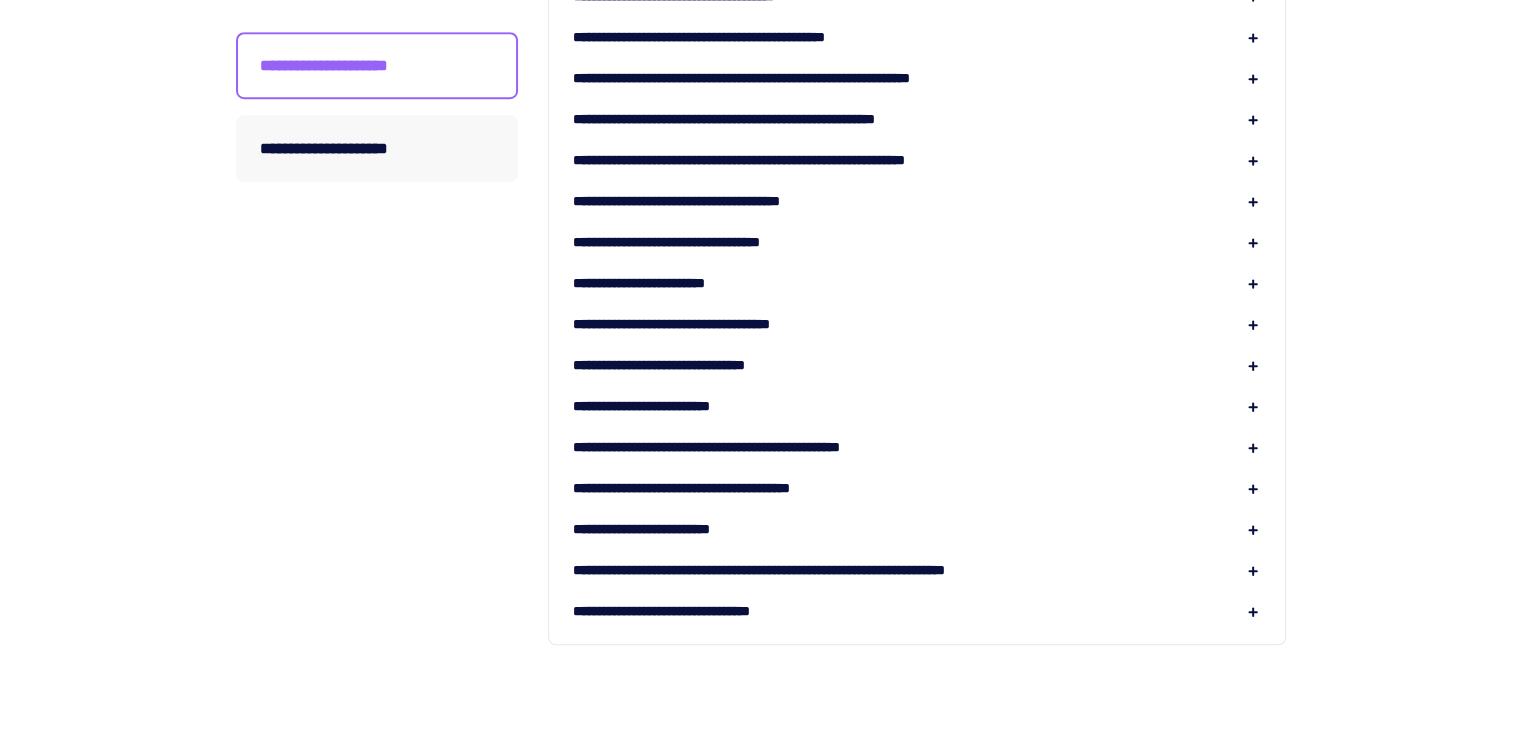 click on "**********" at bounding box center [666, 529] 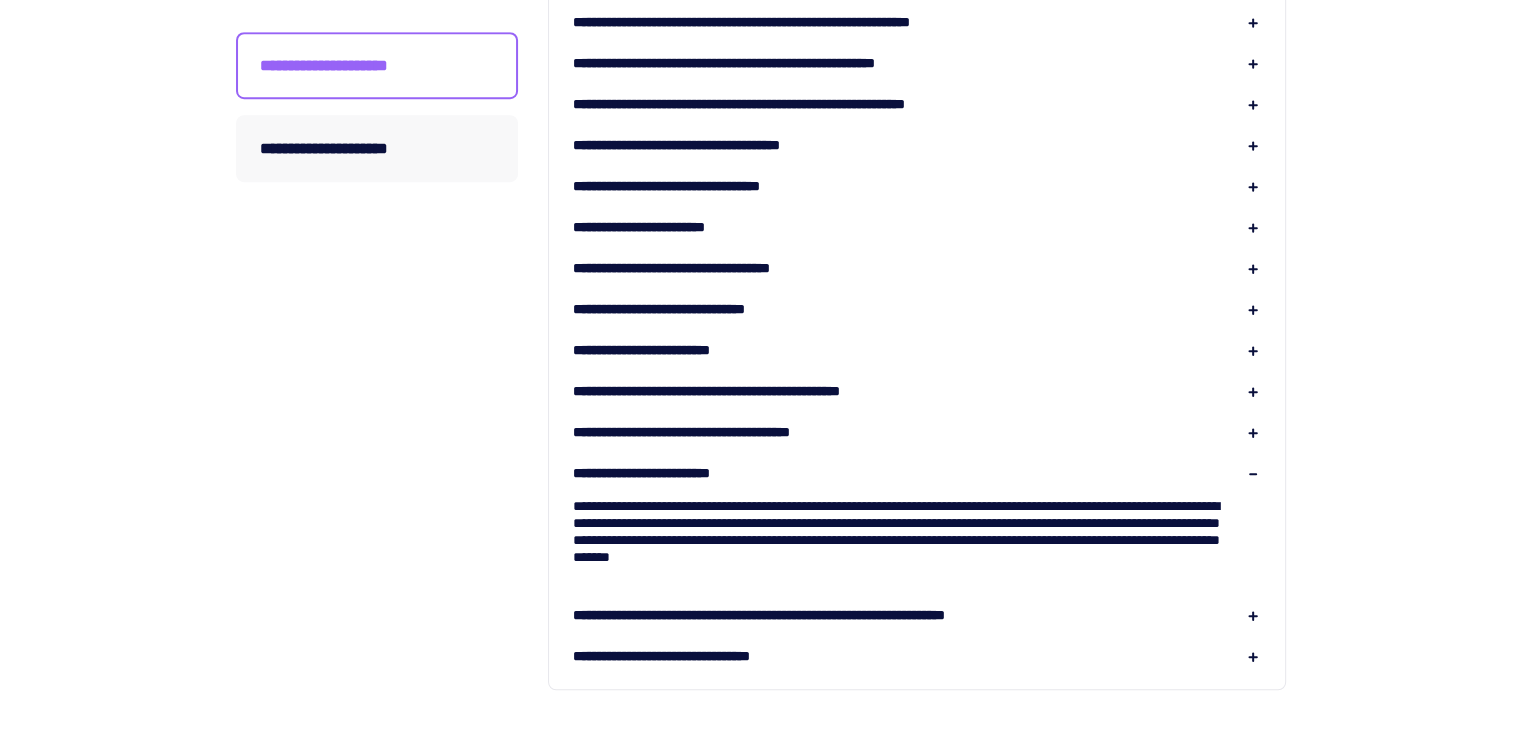 scroll, scrollTop: 1400, scrollLeft: 0, axis: vertical 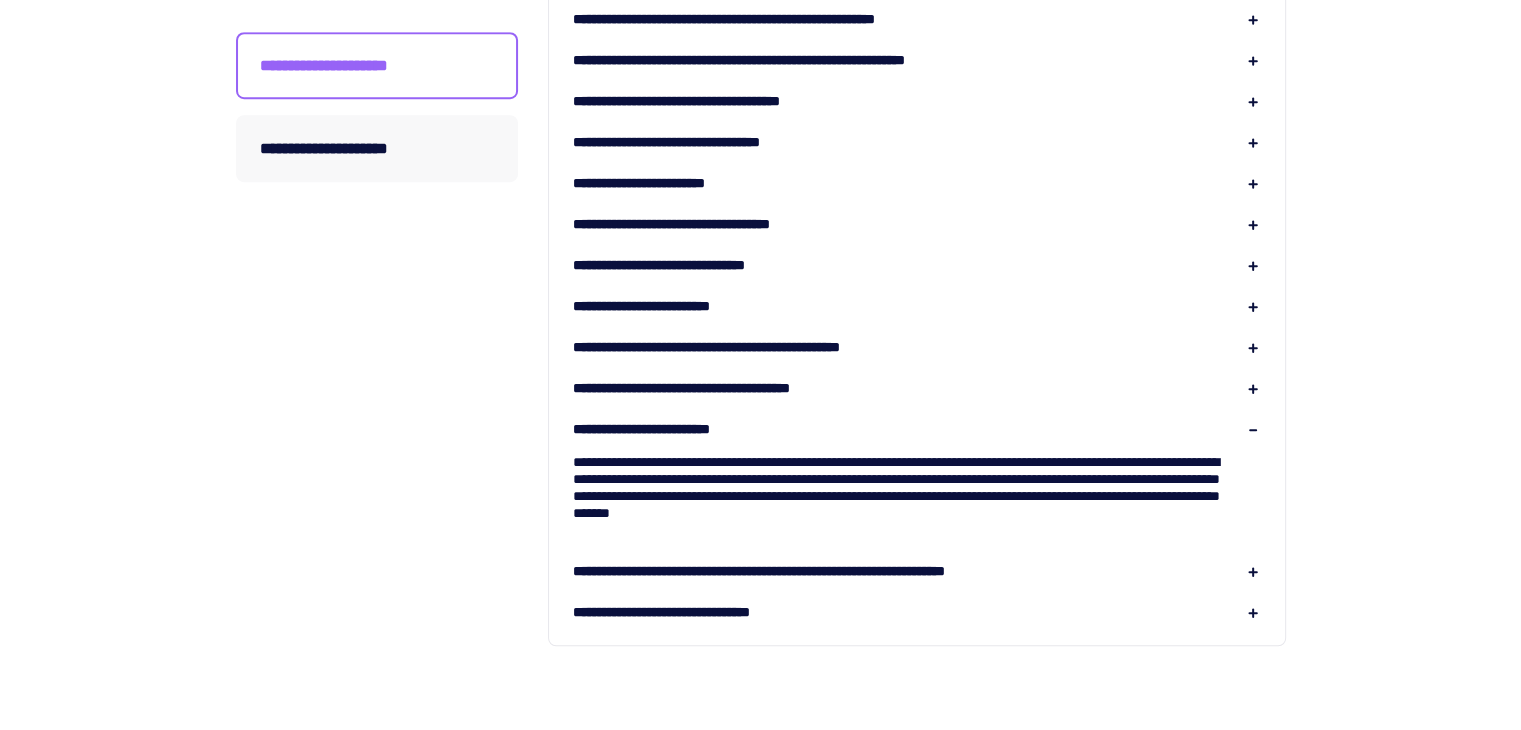 click on "**********" at bounding box center [702, 612] 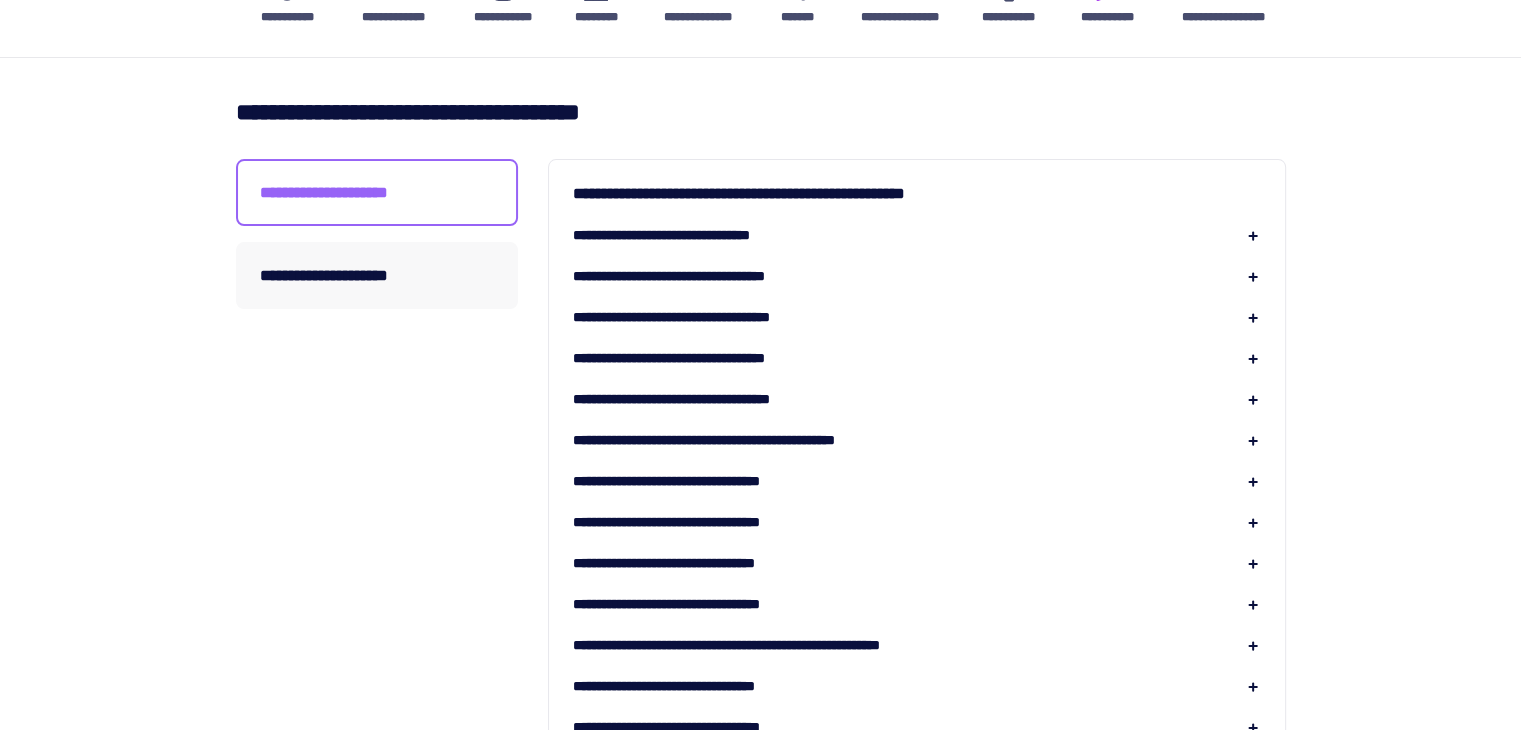 scroll, scrollTop: 0, scrollLeft: 0, axis: both 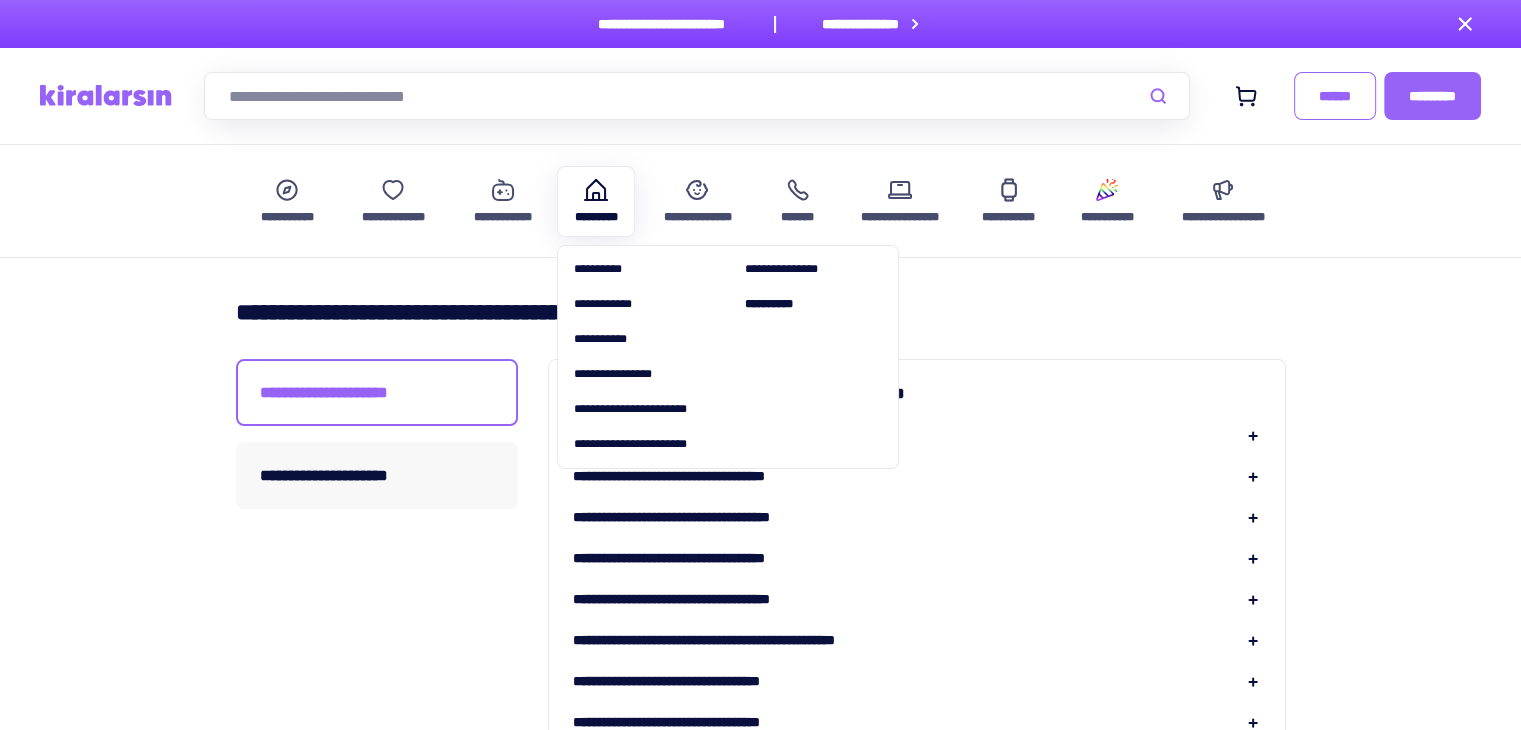 click at bounding box center [595, 190] 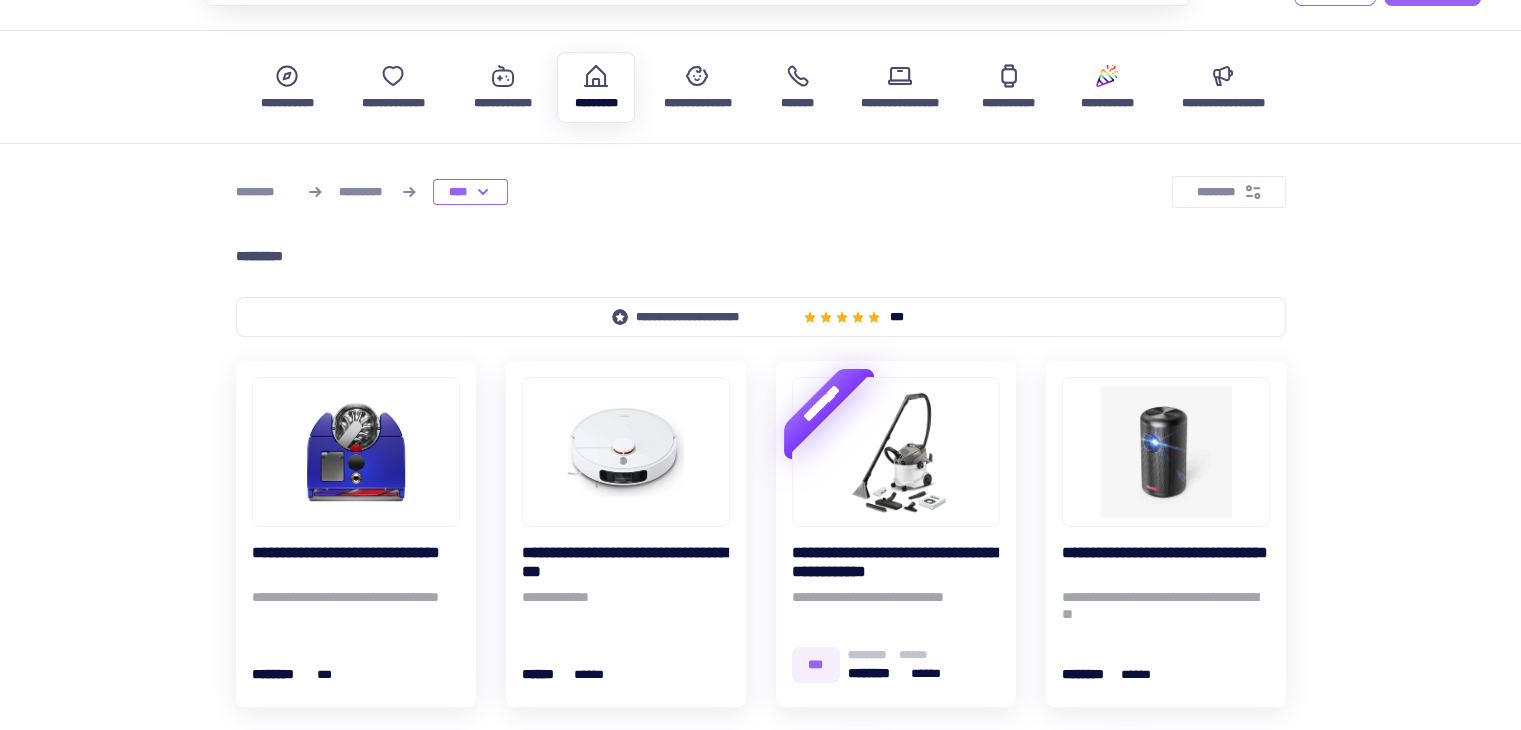 scroll, scrollTop: 0, scrollLeft: 0, axis: both 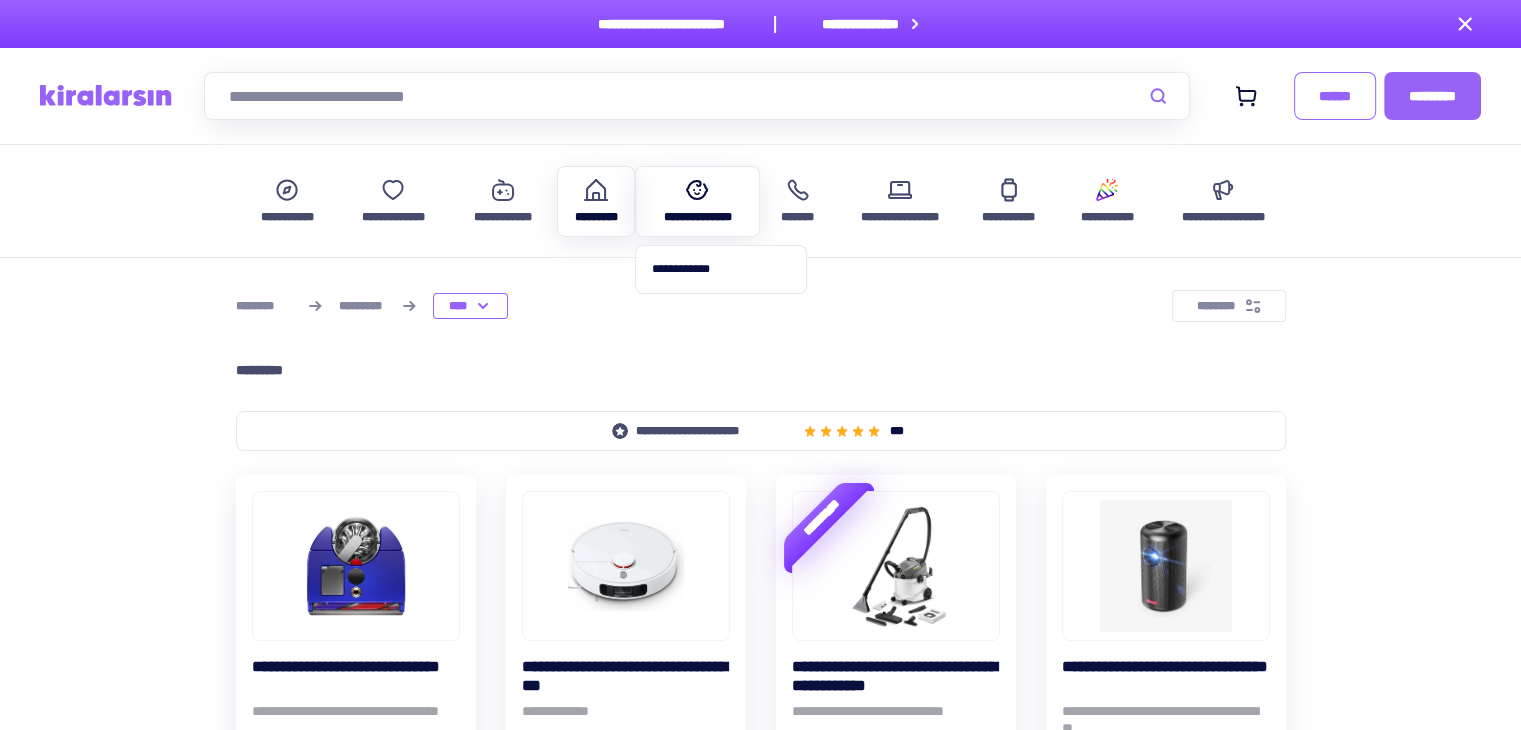 click at bounding box center [698, 190] 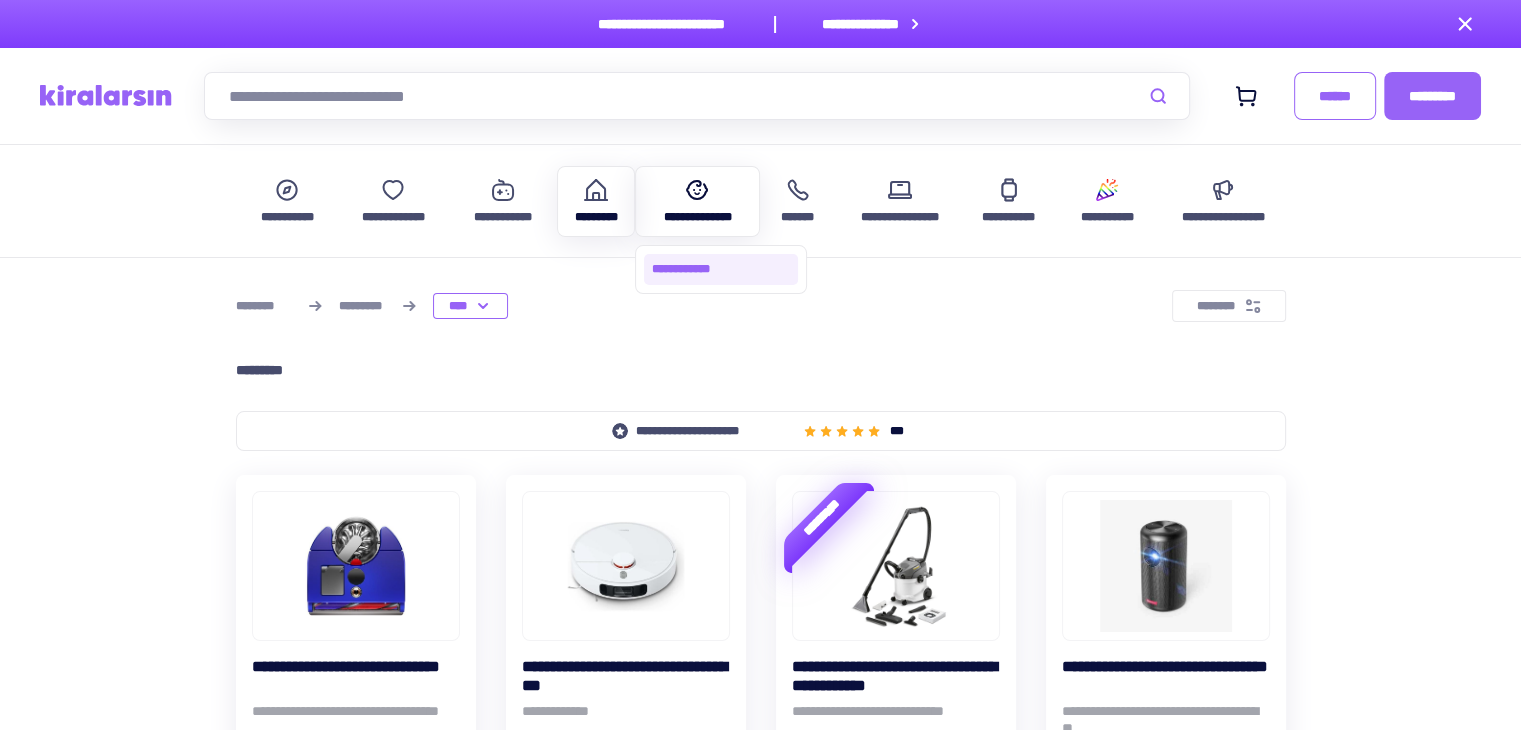 click on "**********" at bounding box center (721, 269) 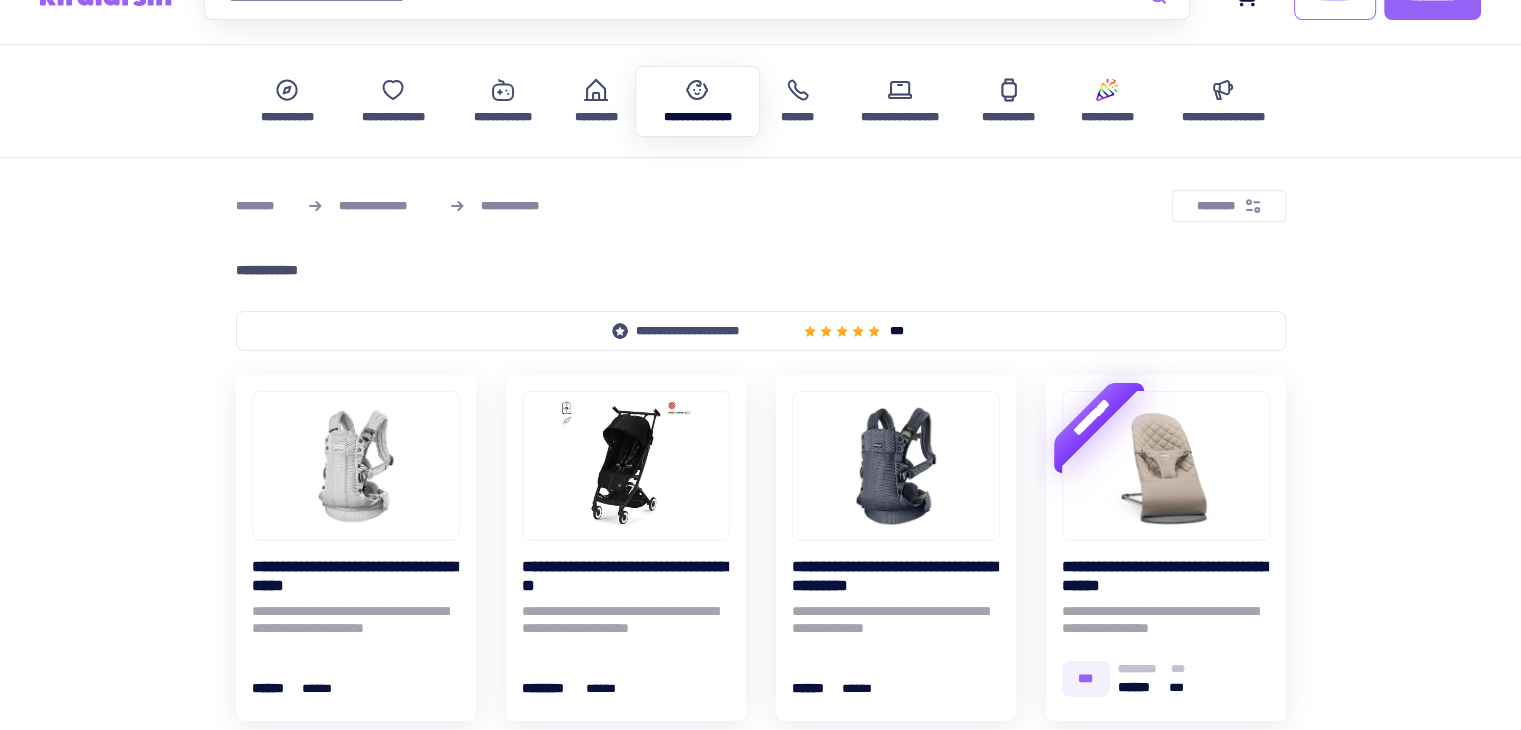 scroll, scrollTop: 0, scrollLeft: 0, axis: both 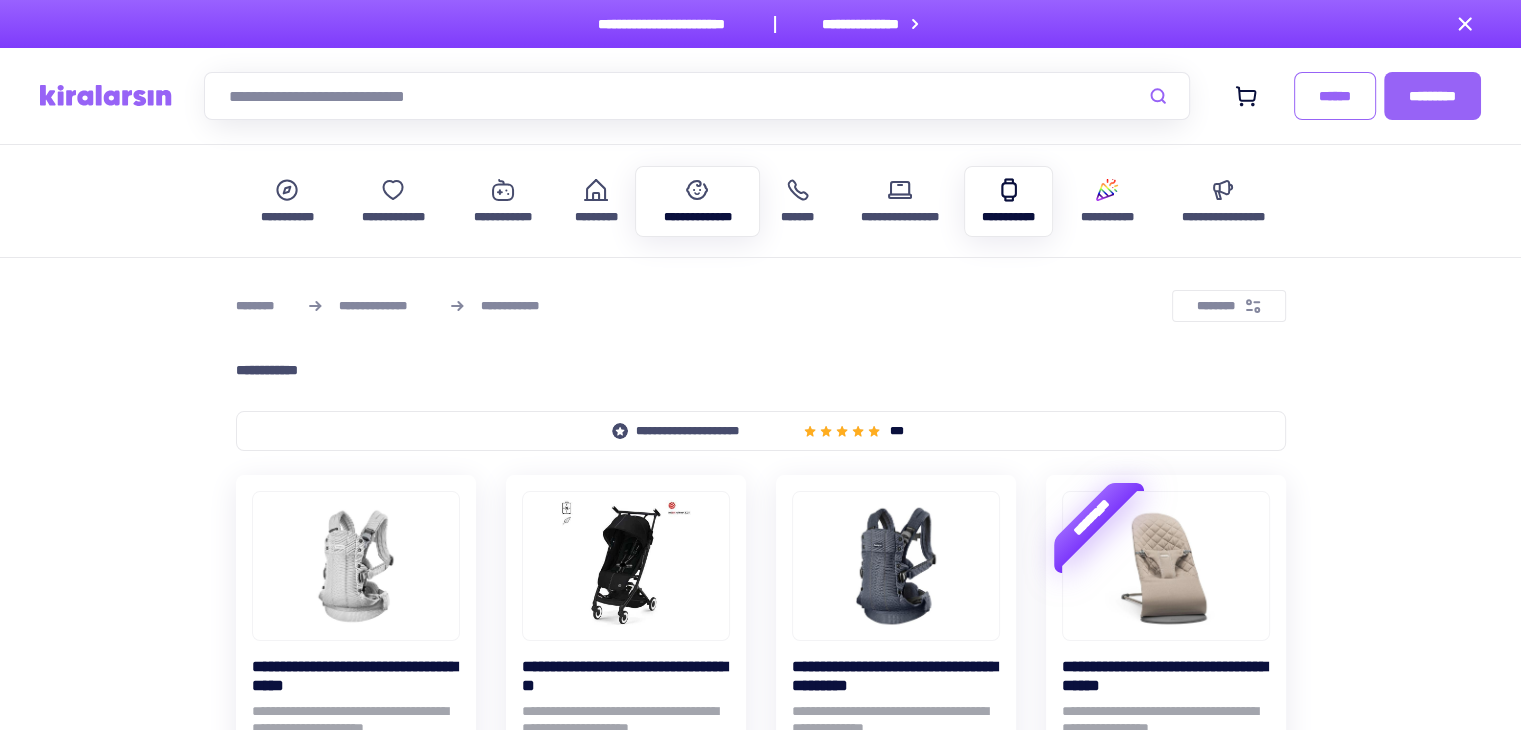 click at bounding box center (1008, 190) 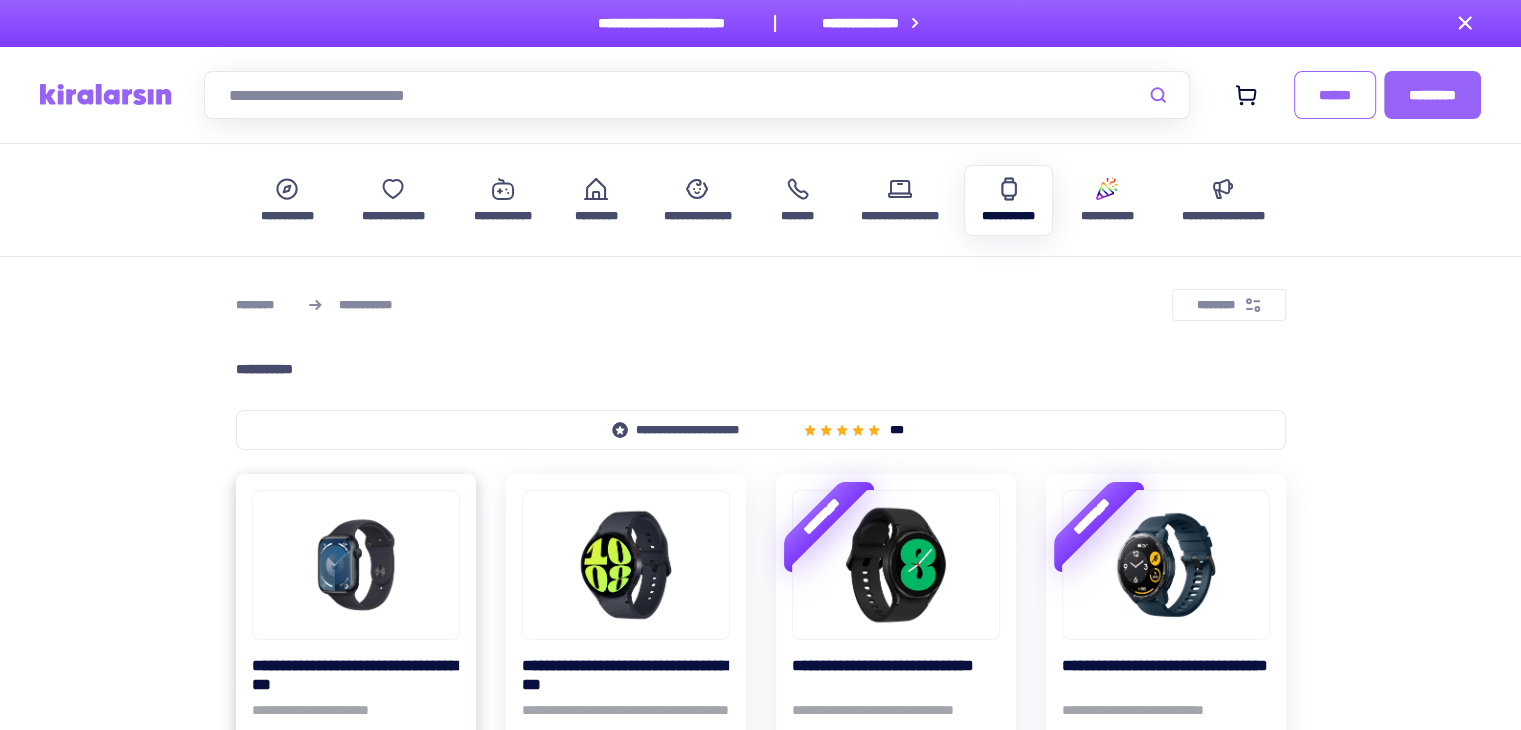 scroll, scrollTop: 0, scrollLeft: 0, axis: both 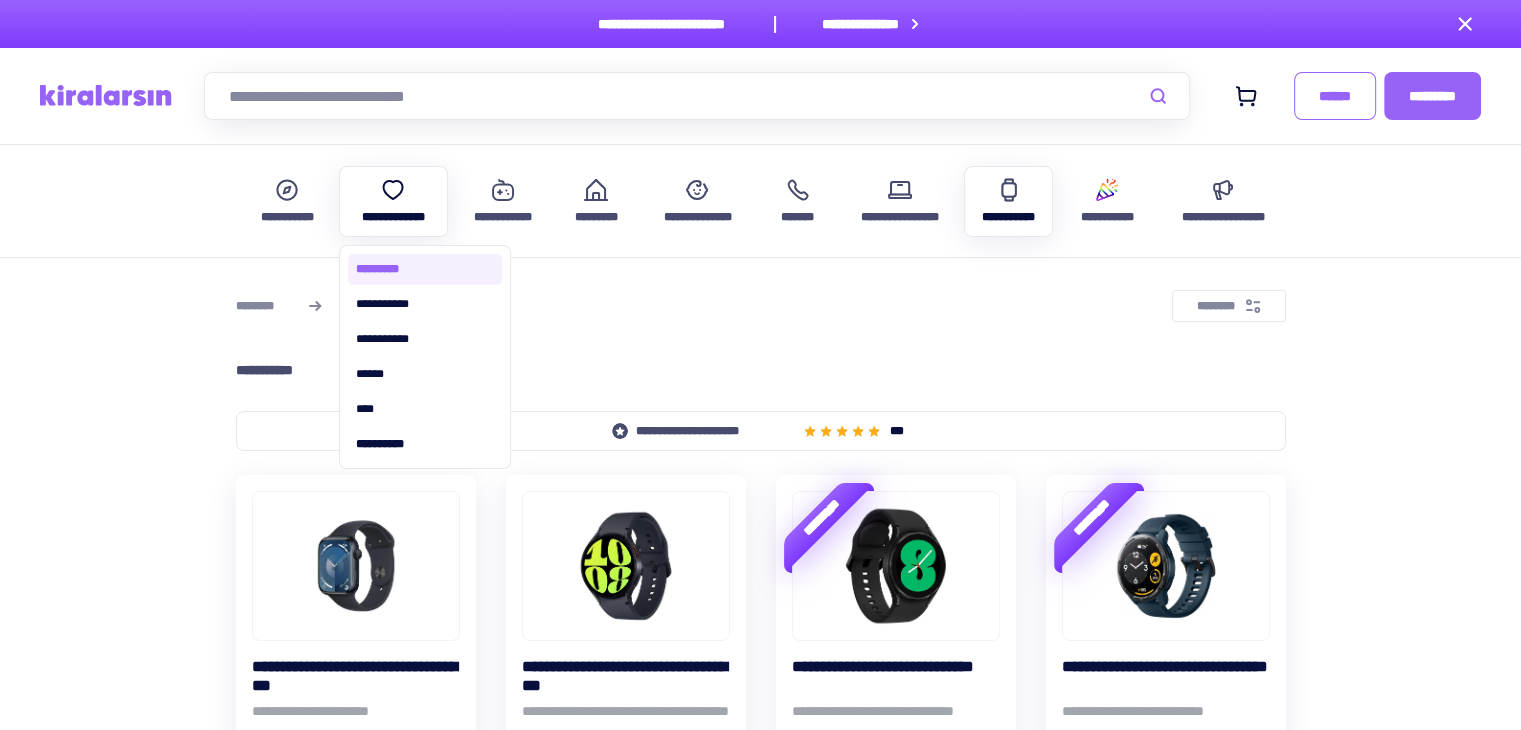 click on "*********" at bounding box center [425, 269] 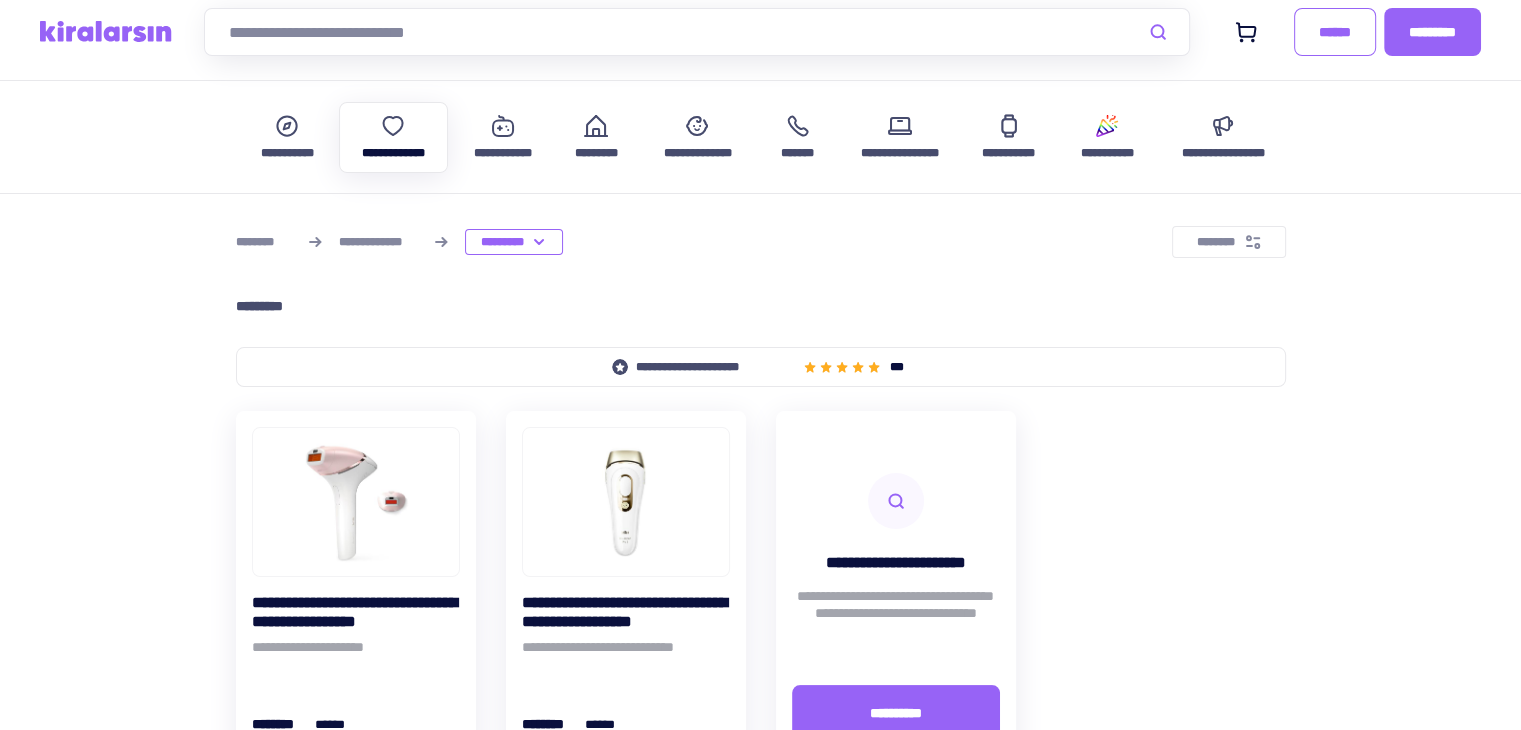 scroll, scrollTop: 0, scrollLeft: 0, axis: both 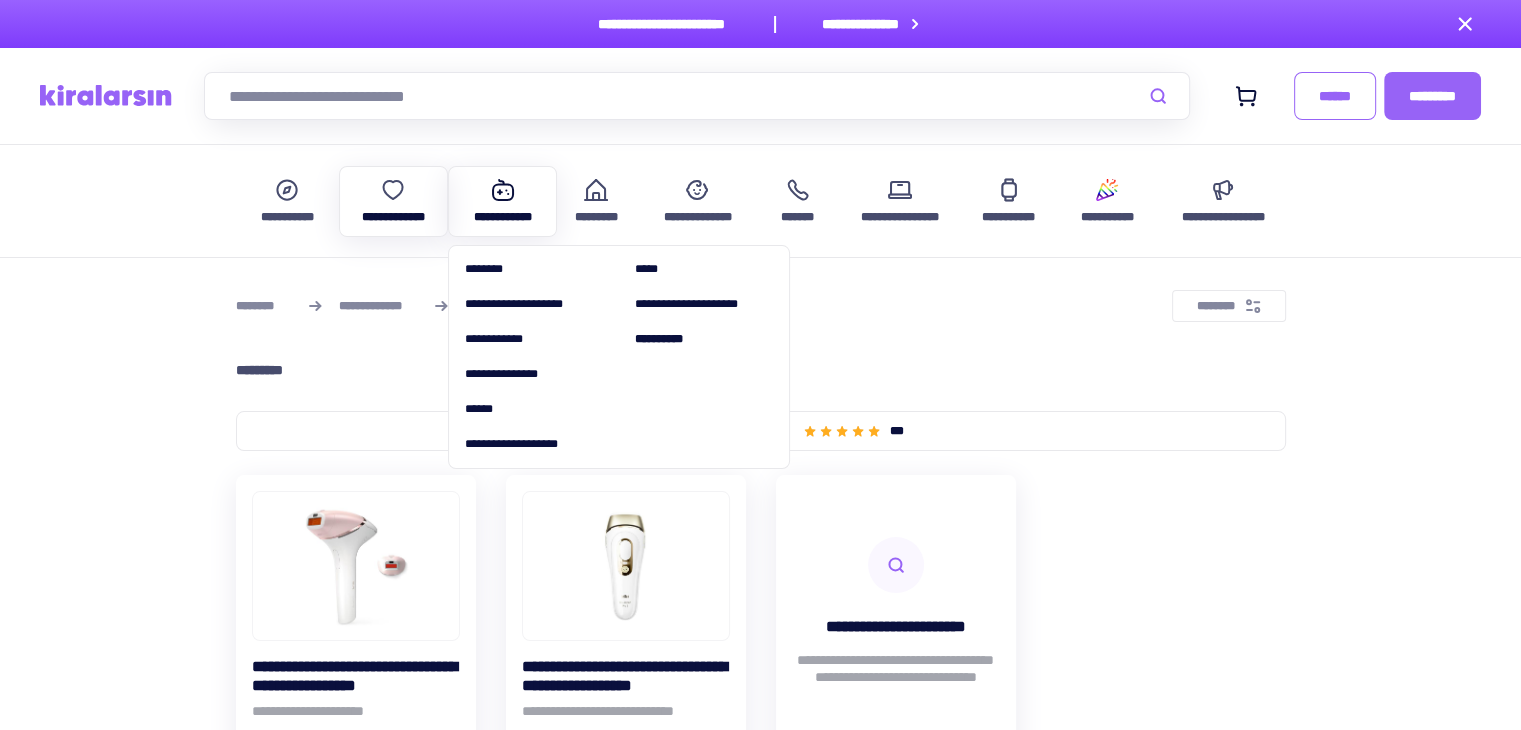 click on "**********" at bounding box center (503, 217) 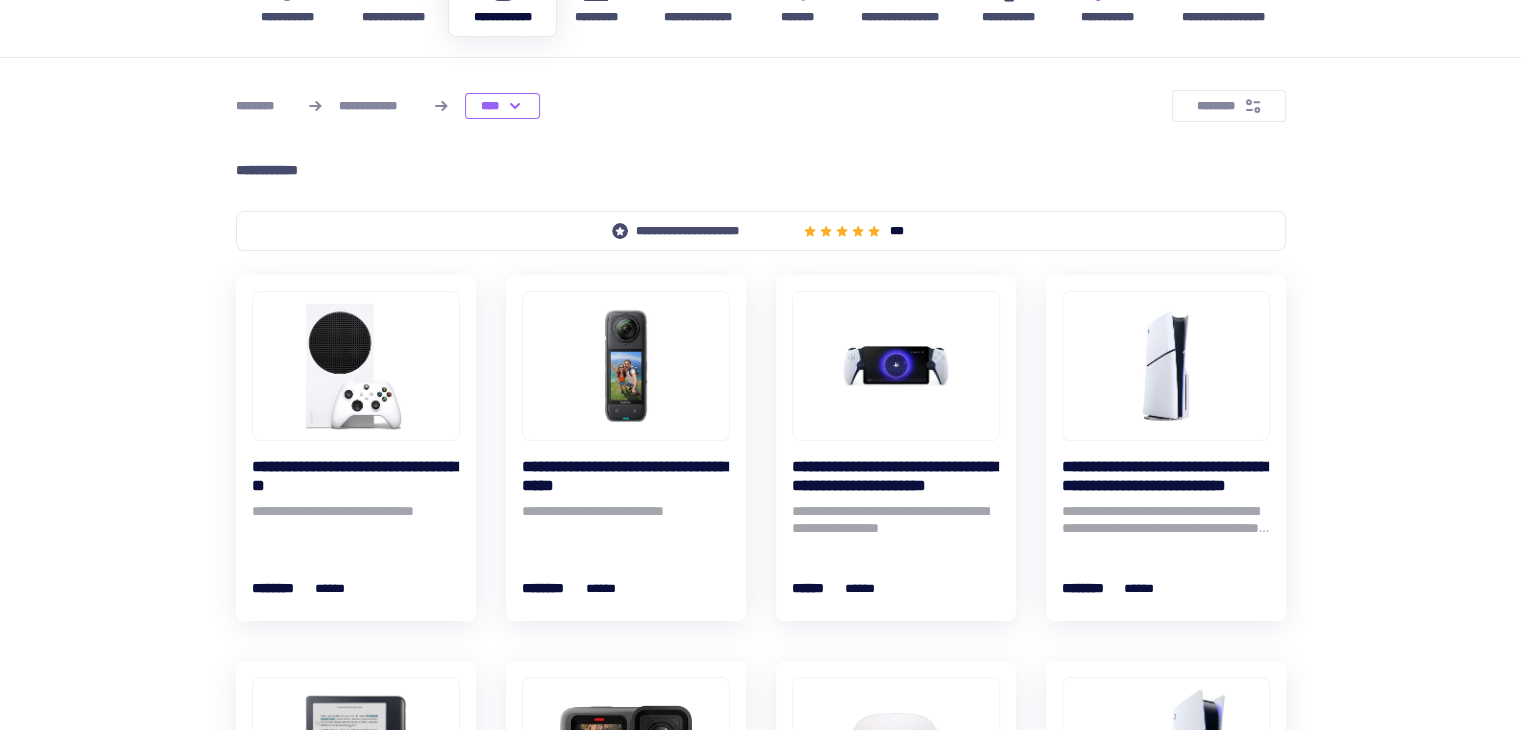 scroll, scrollTop: 0, scrollLeft: 0, axis: both 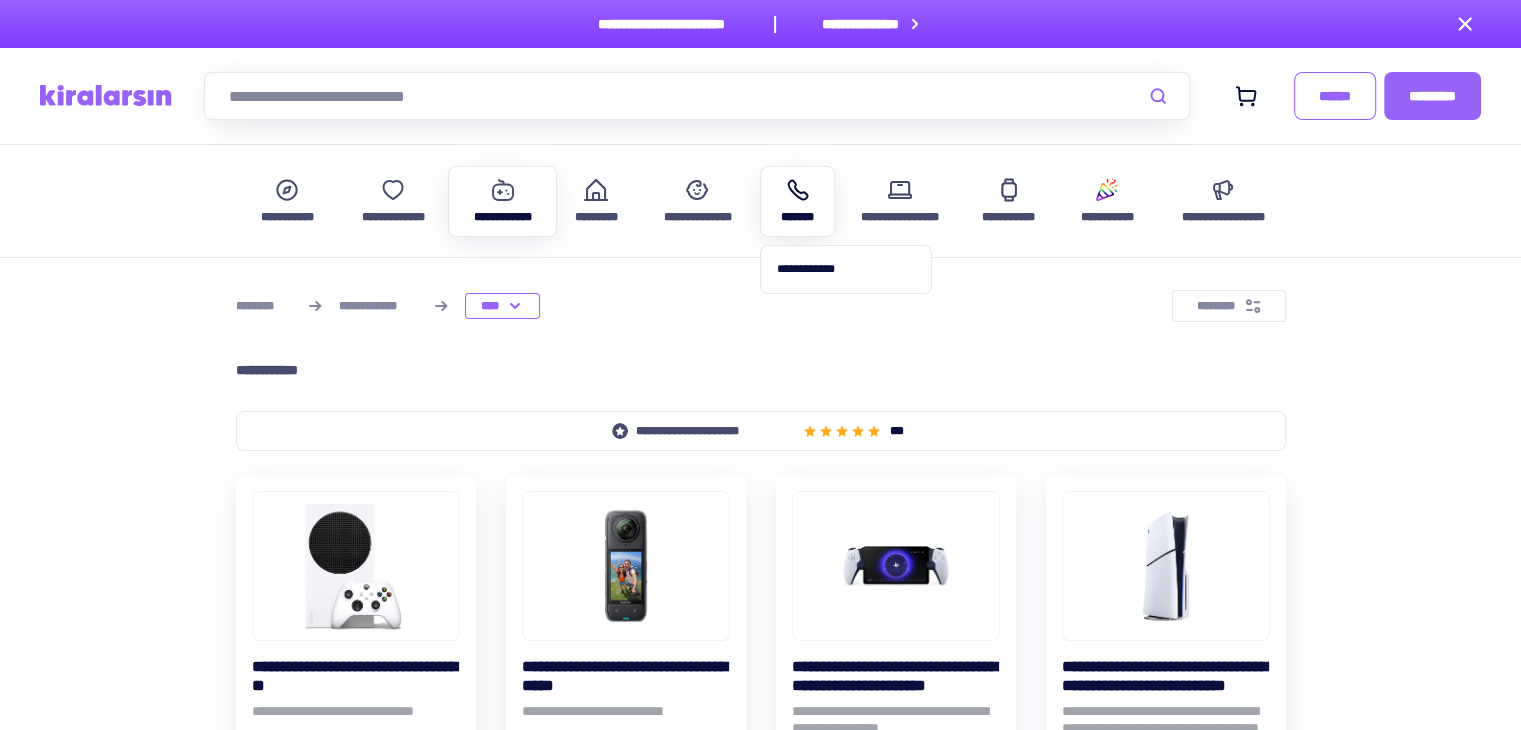 click on "*******" at bounding box center (797, 217) 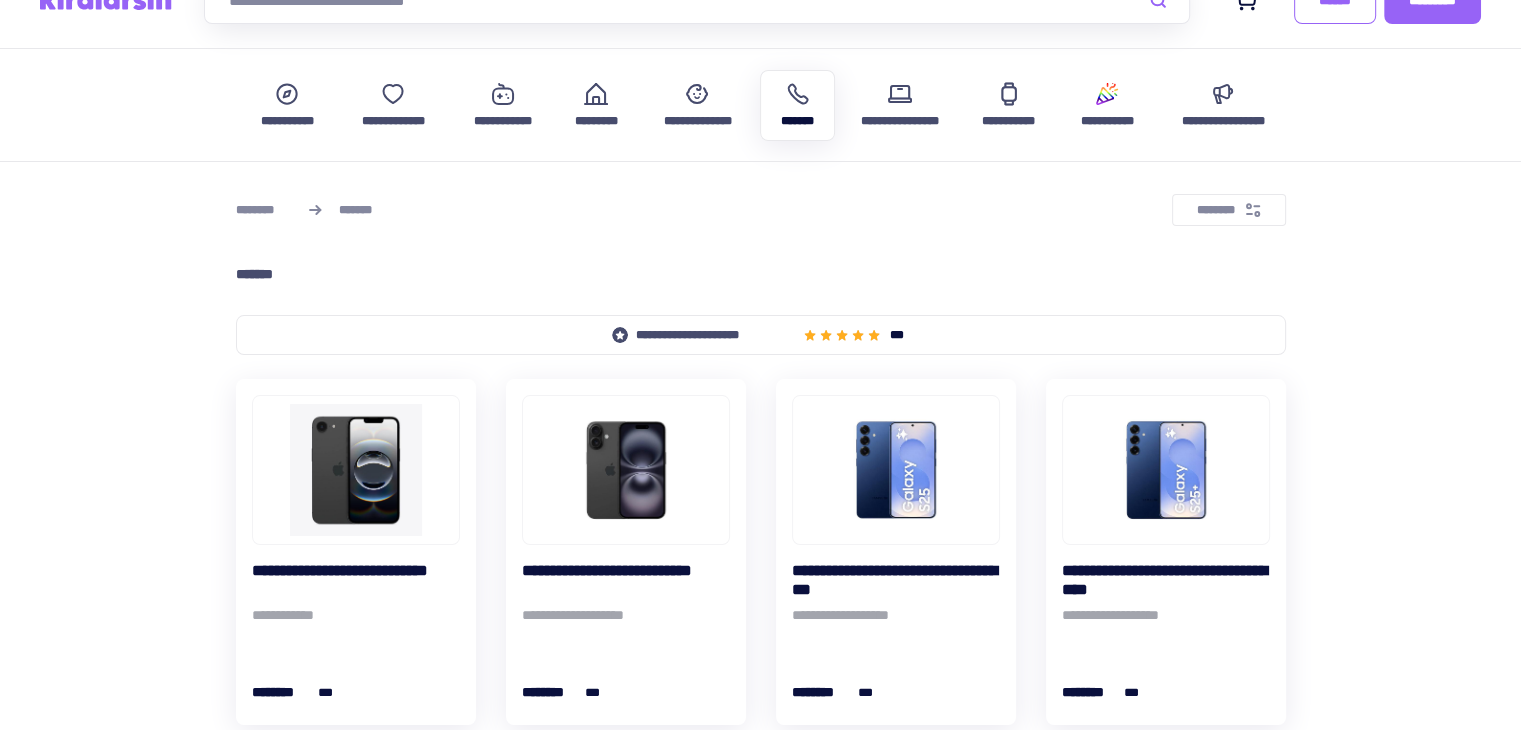 scroll, scrollTop: 0, scrollLeft: 0, axis: both 